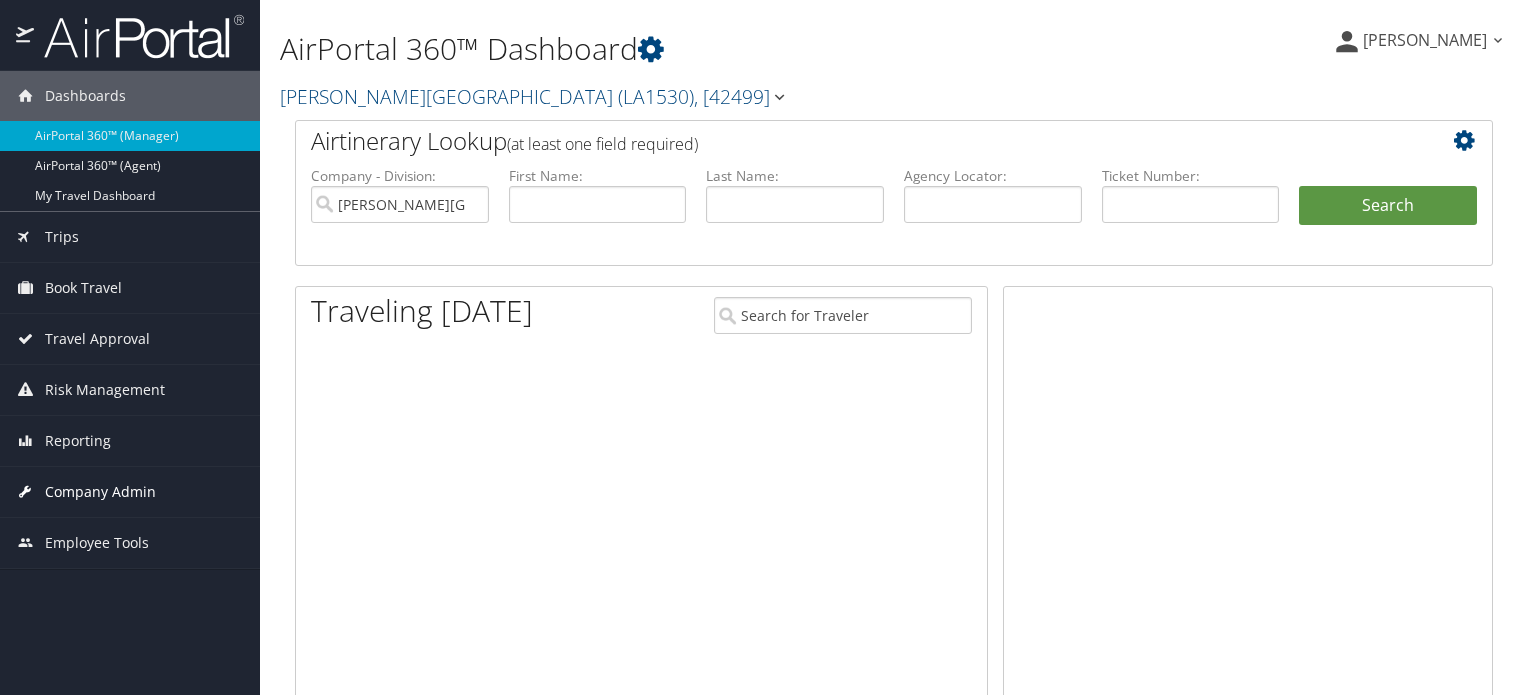 scroll, scrollTop: 0, scrollLeft: 0, axis: both 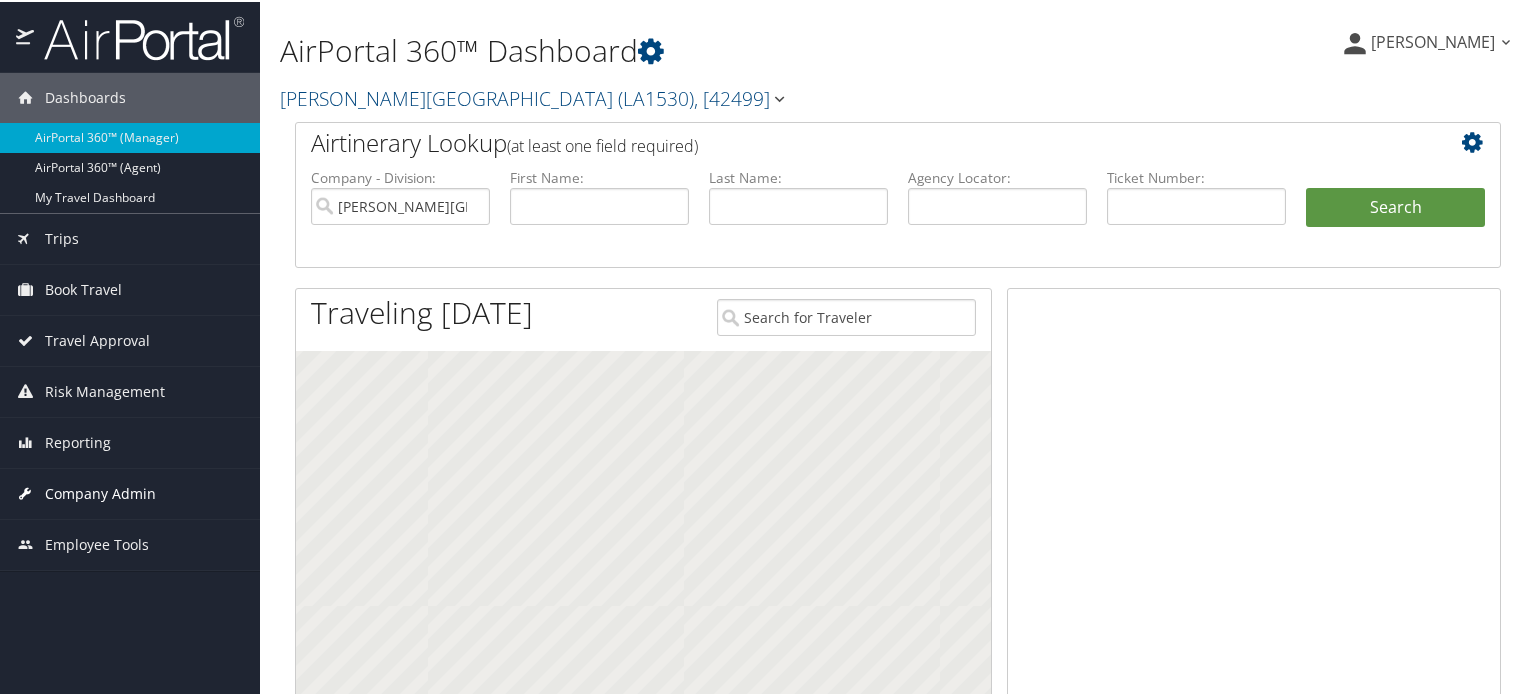 click on "Company Admin" at bounding box center (100, 492) 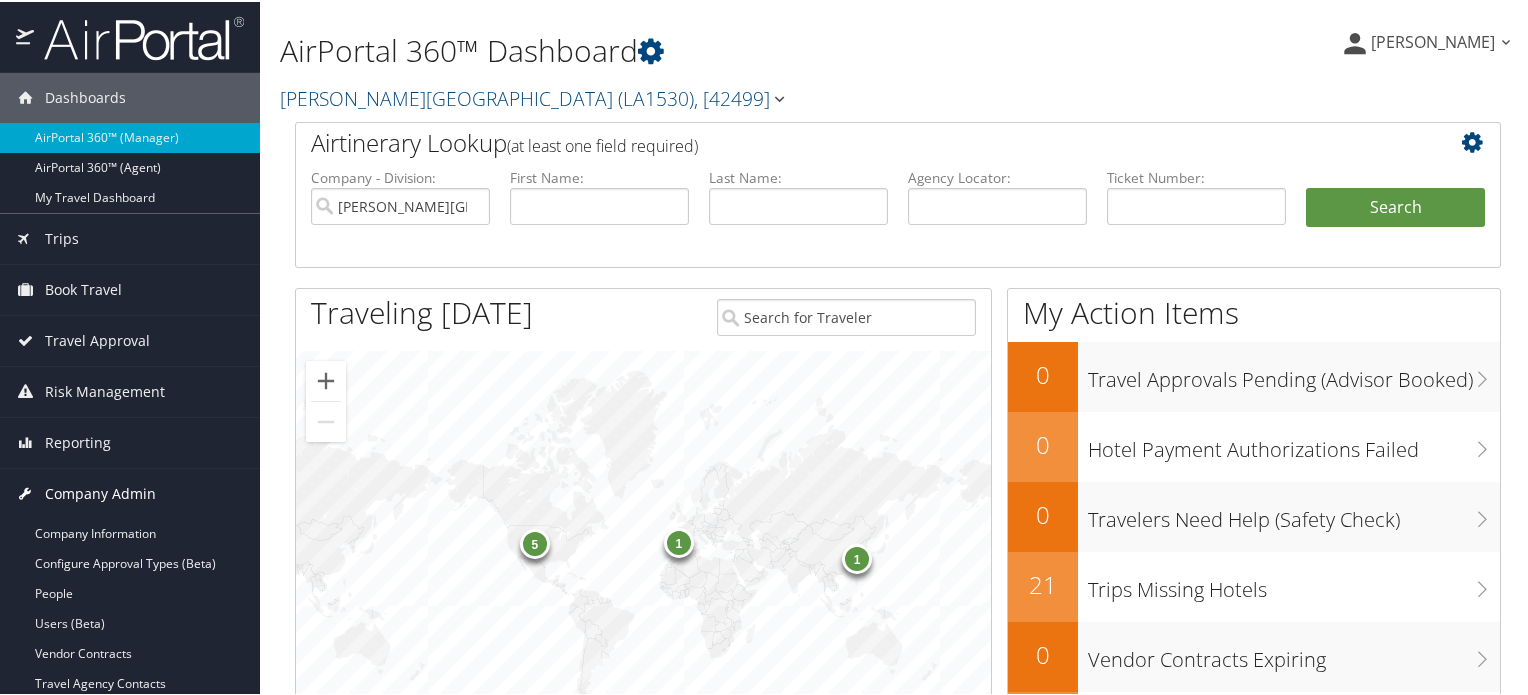 click on "Company Admin" at bounding box center [100, 492] 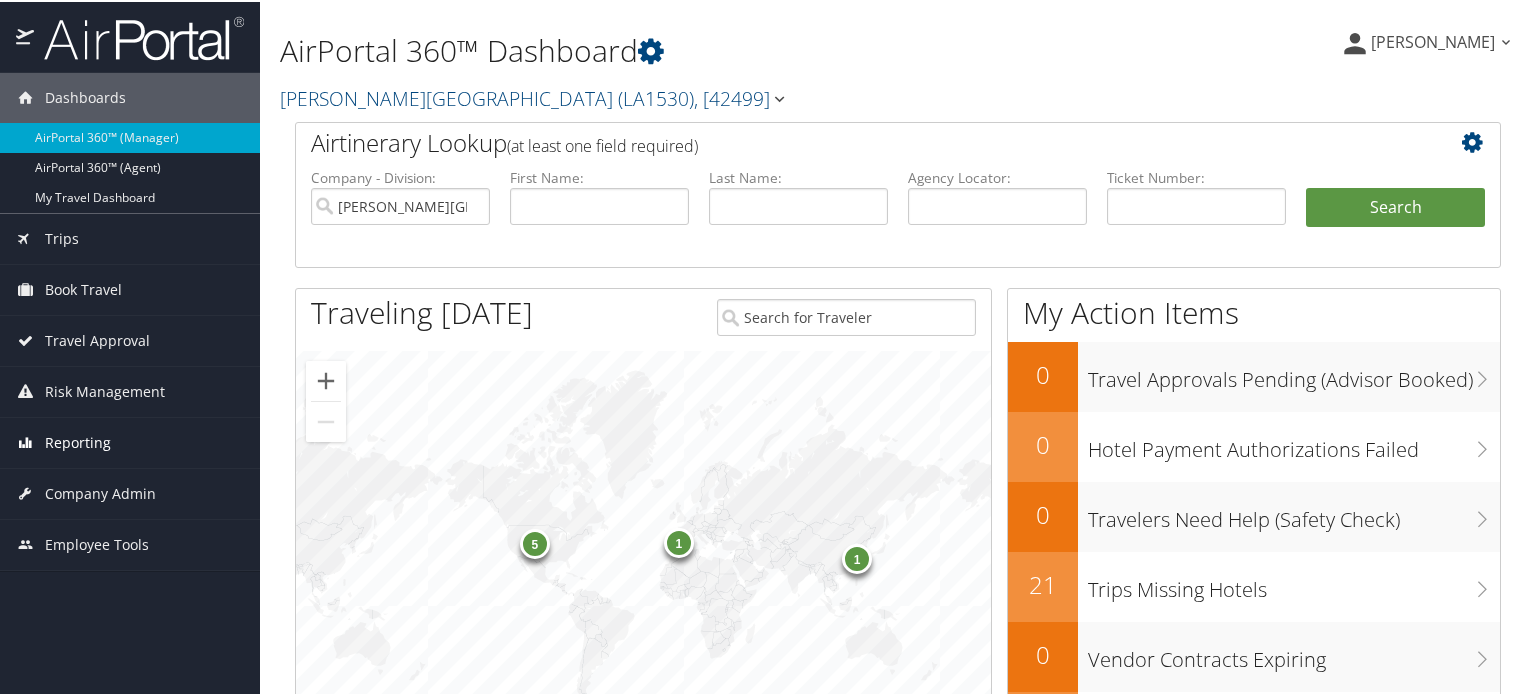 click on "Reporting" at bounding box center [78, 441] 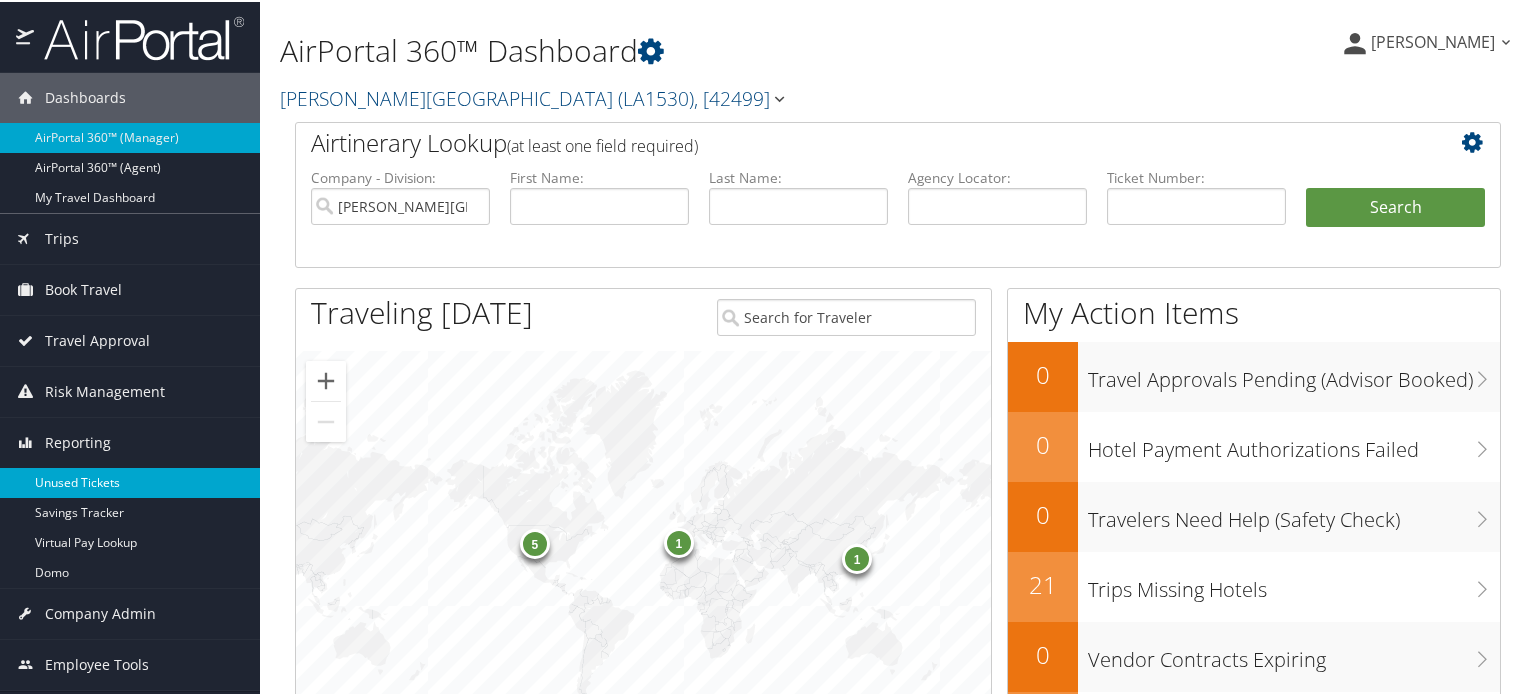 click on "Unused Tickets" at bounding box center [130, 481] 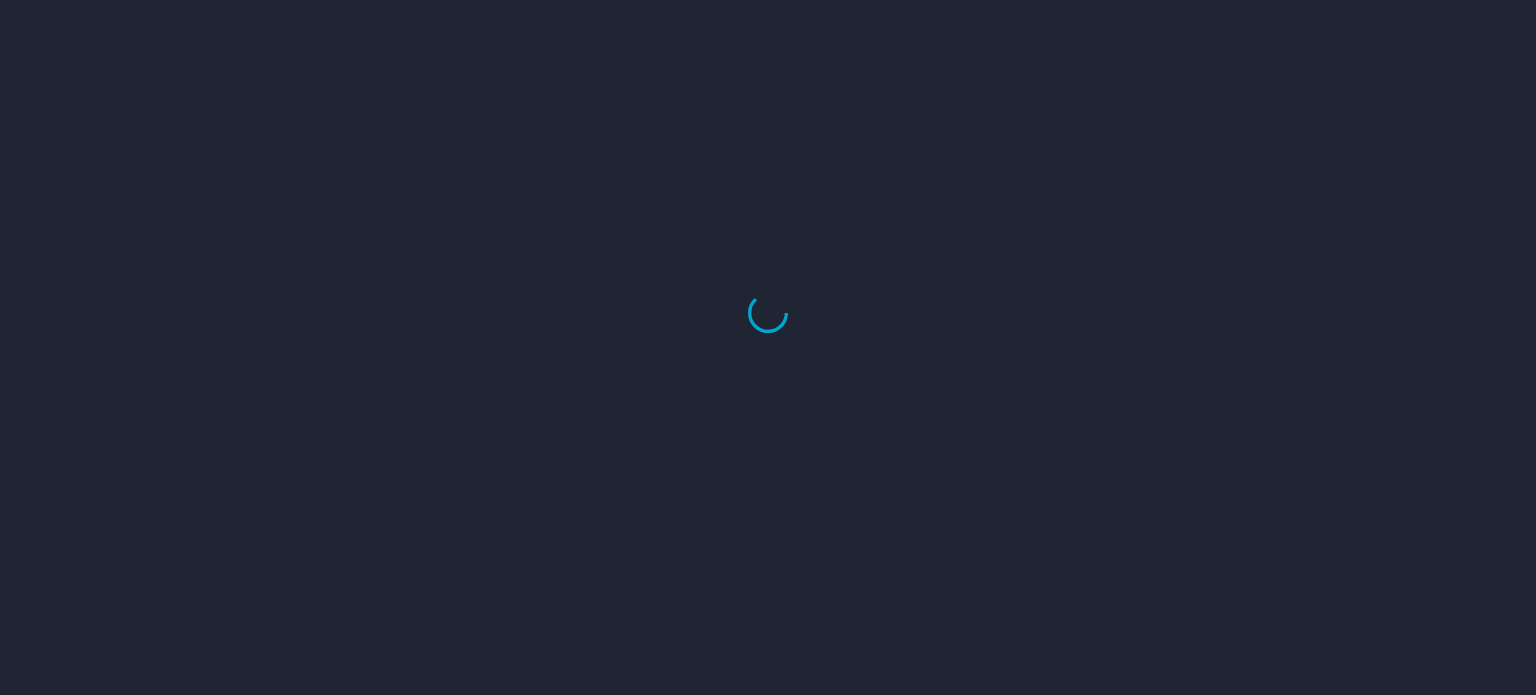 scroll, scrollTop: 0, scrollLeft: 0, axis: both 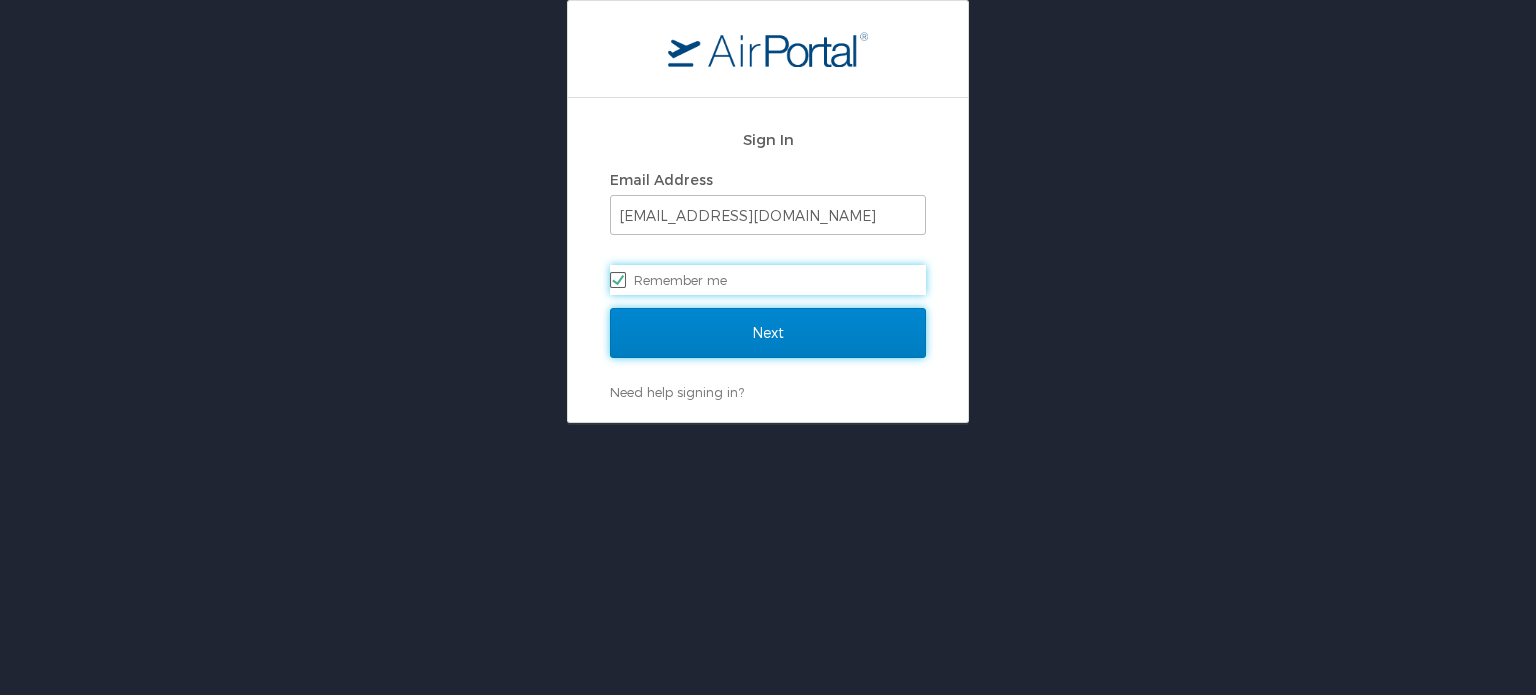 click on "Next" at bounding box center [768, 333] 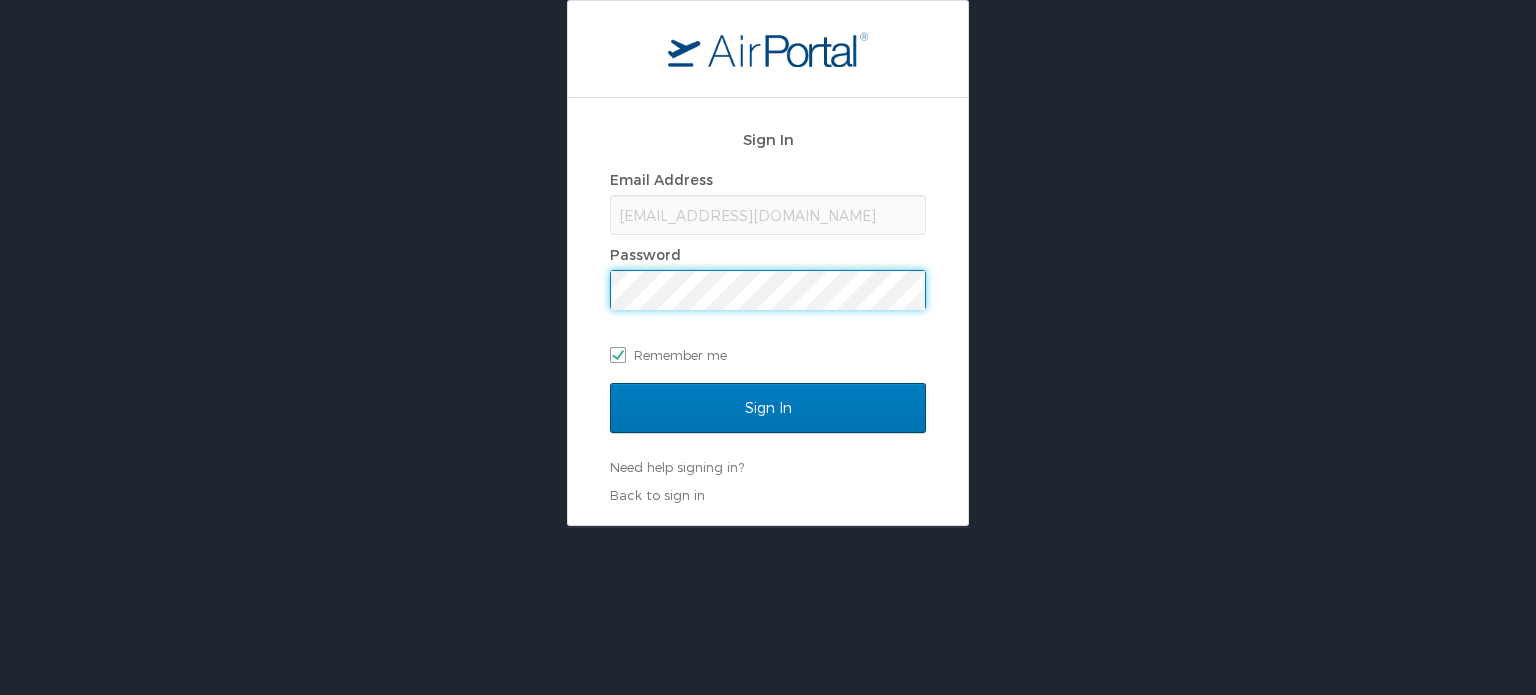 scroll, scrollTop: 0, scrollLeft: 0, axis: both 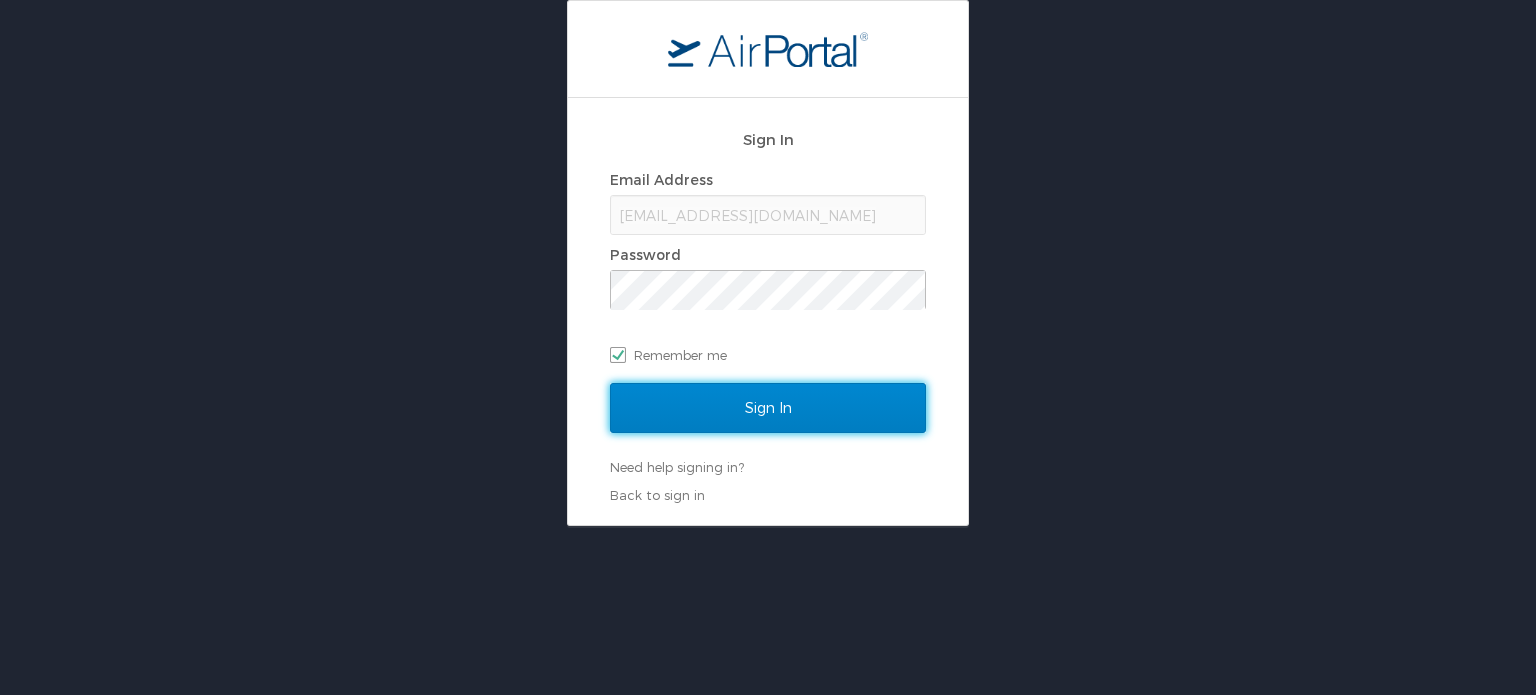 click on "Sign In" at bounding box center [768, 408] 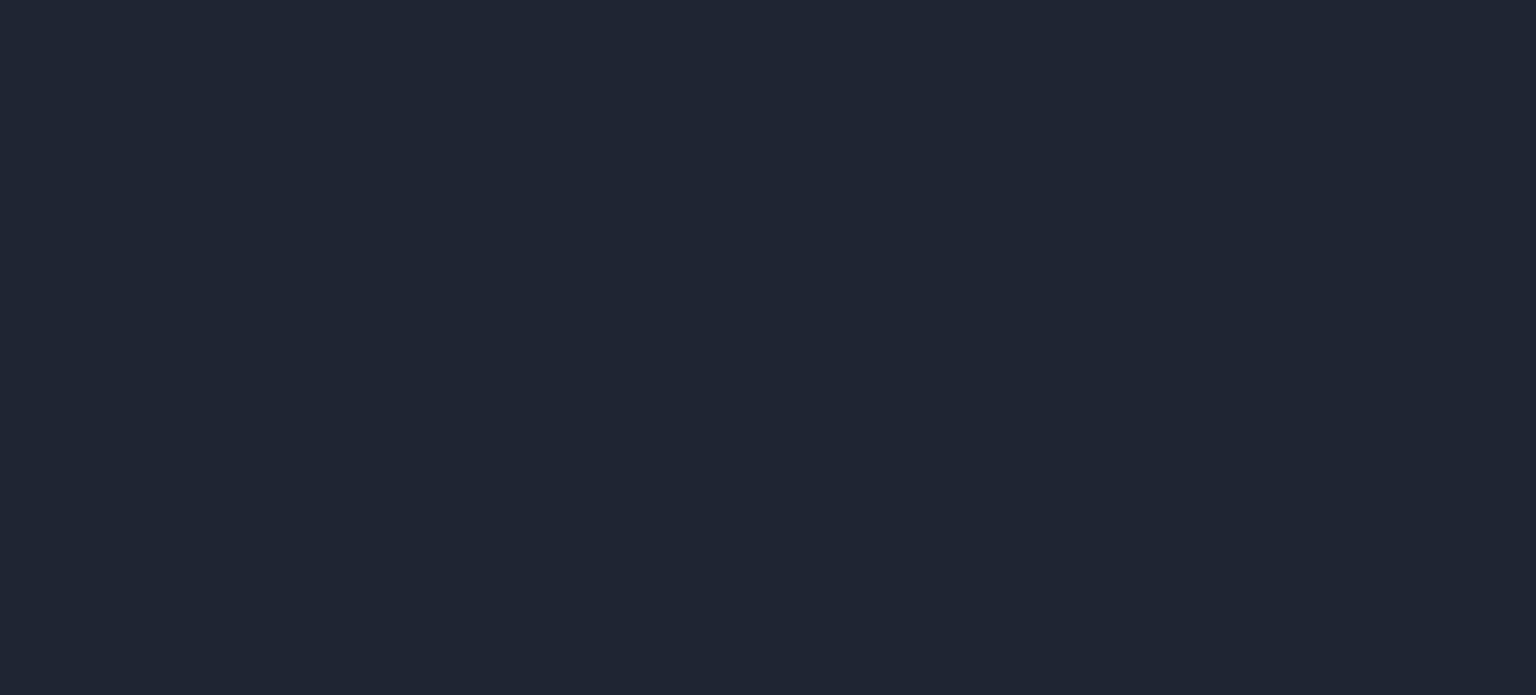 scroll, scrollTop: 0, scrollLeft: 0, axis: both 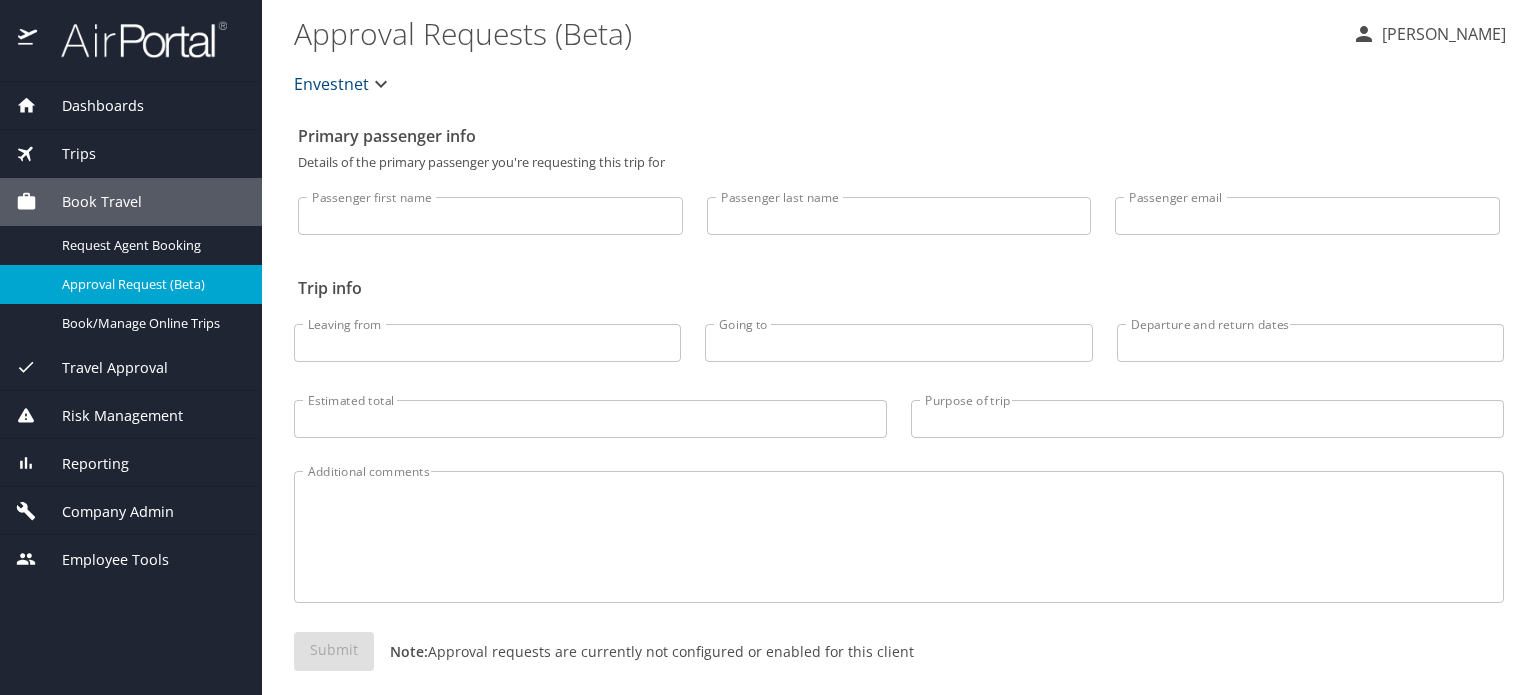 click on "Reporting" at bounding box center [131, 463] 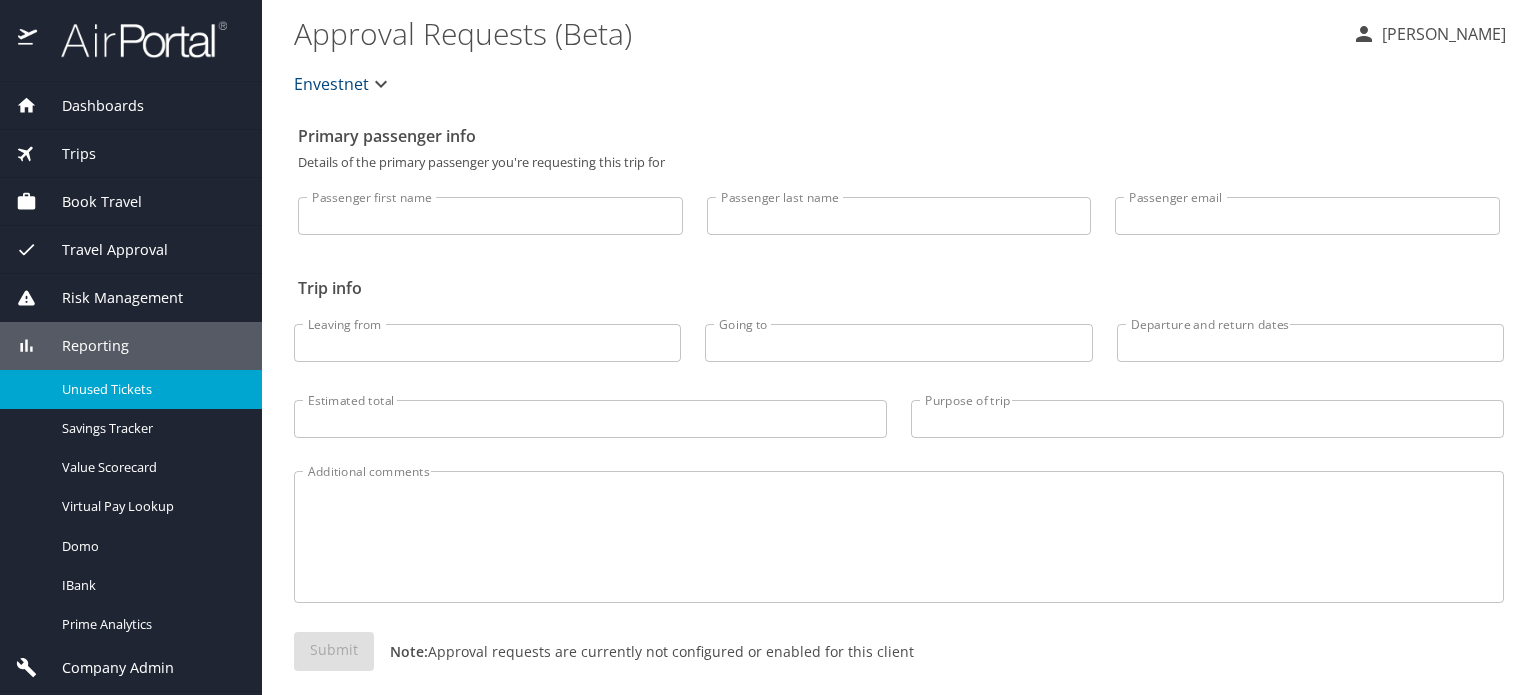 click on "Unused Tickets" at bounding box center (150, 389) 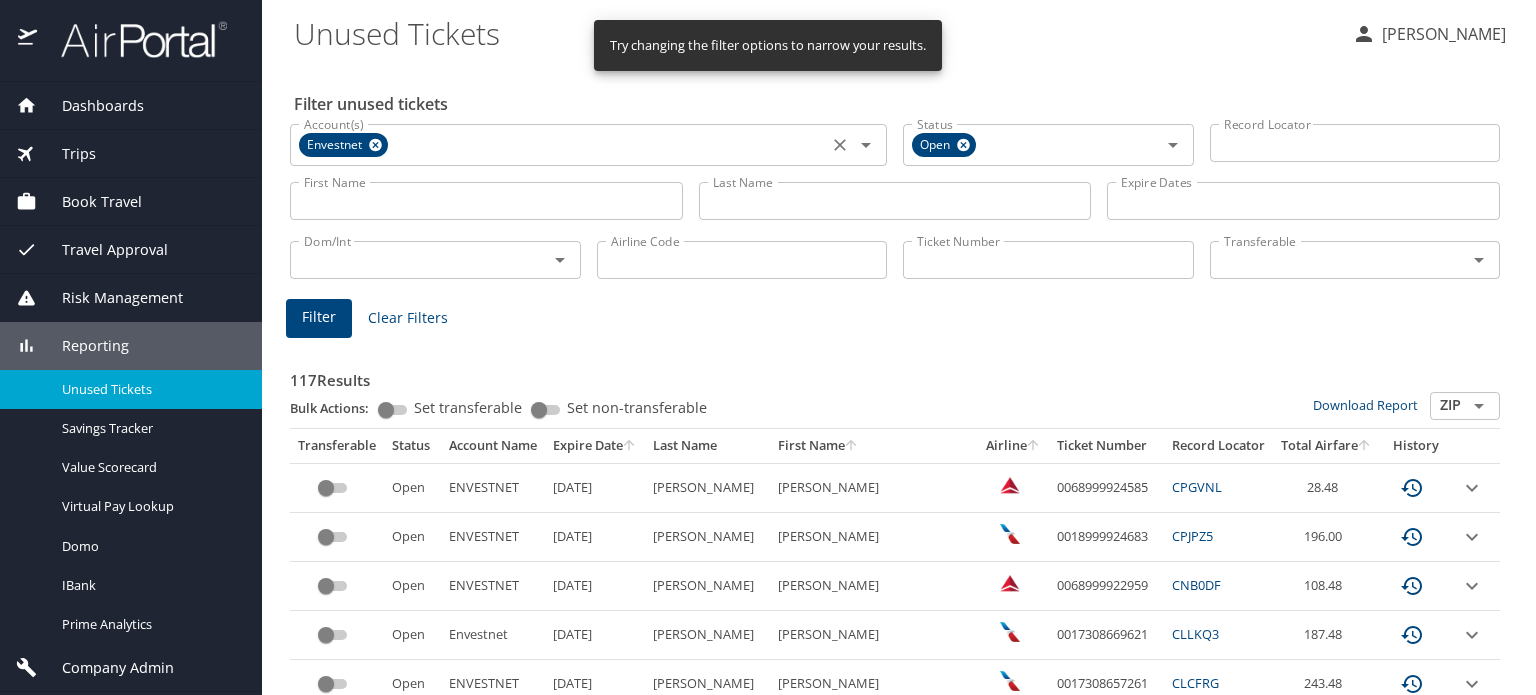 click 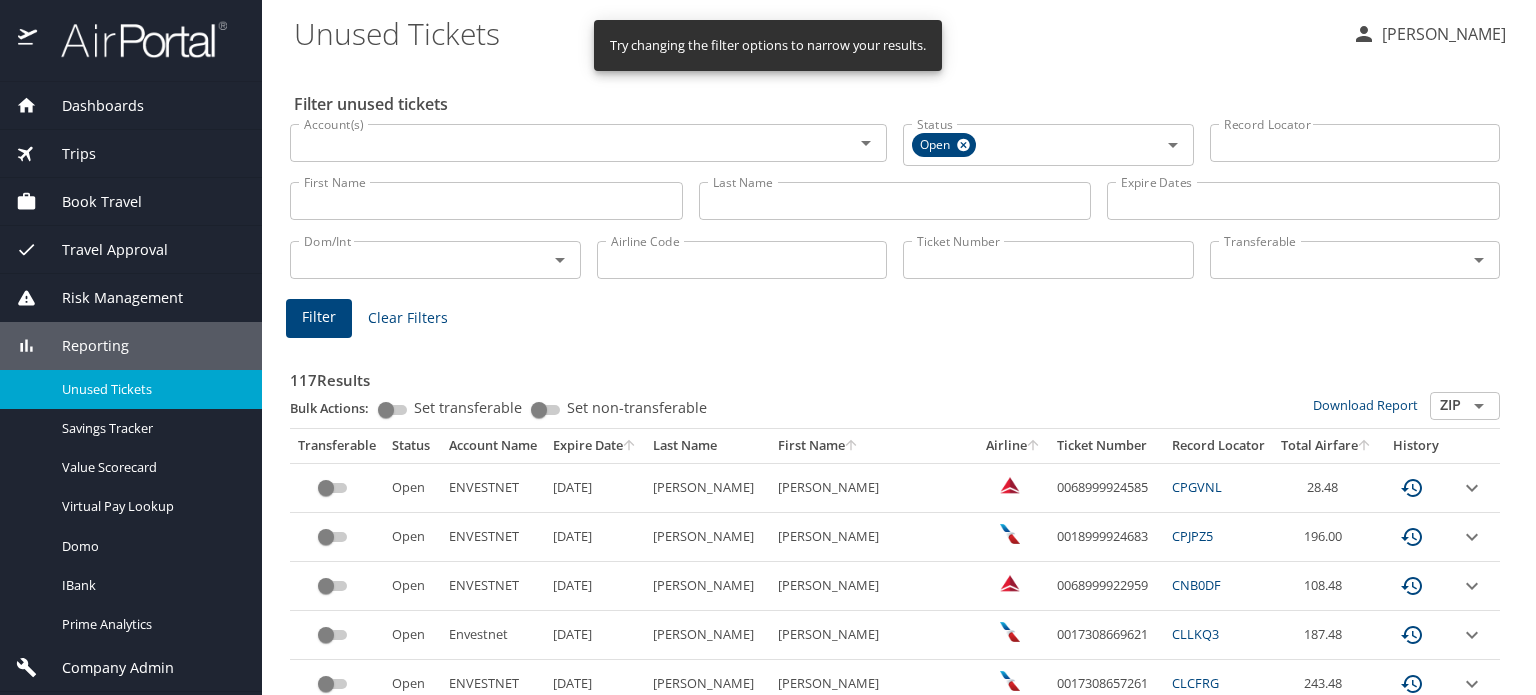 click on "Record Locator" at bounding box center (1355, 143) 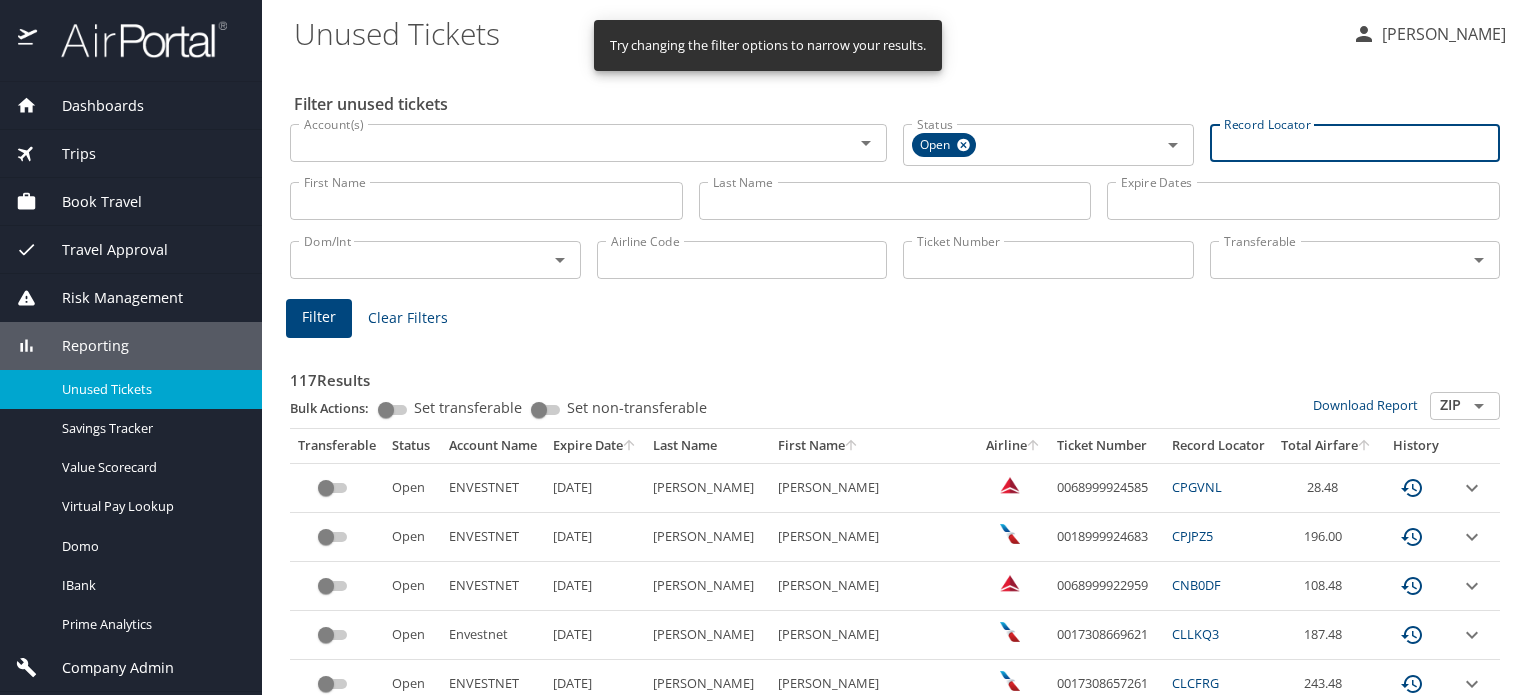 drag, startPoint x: 1002, startPoint y: 259, endPoint x: 969, endPoint y: 275, distance: 36.67424 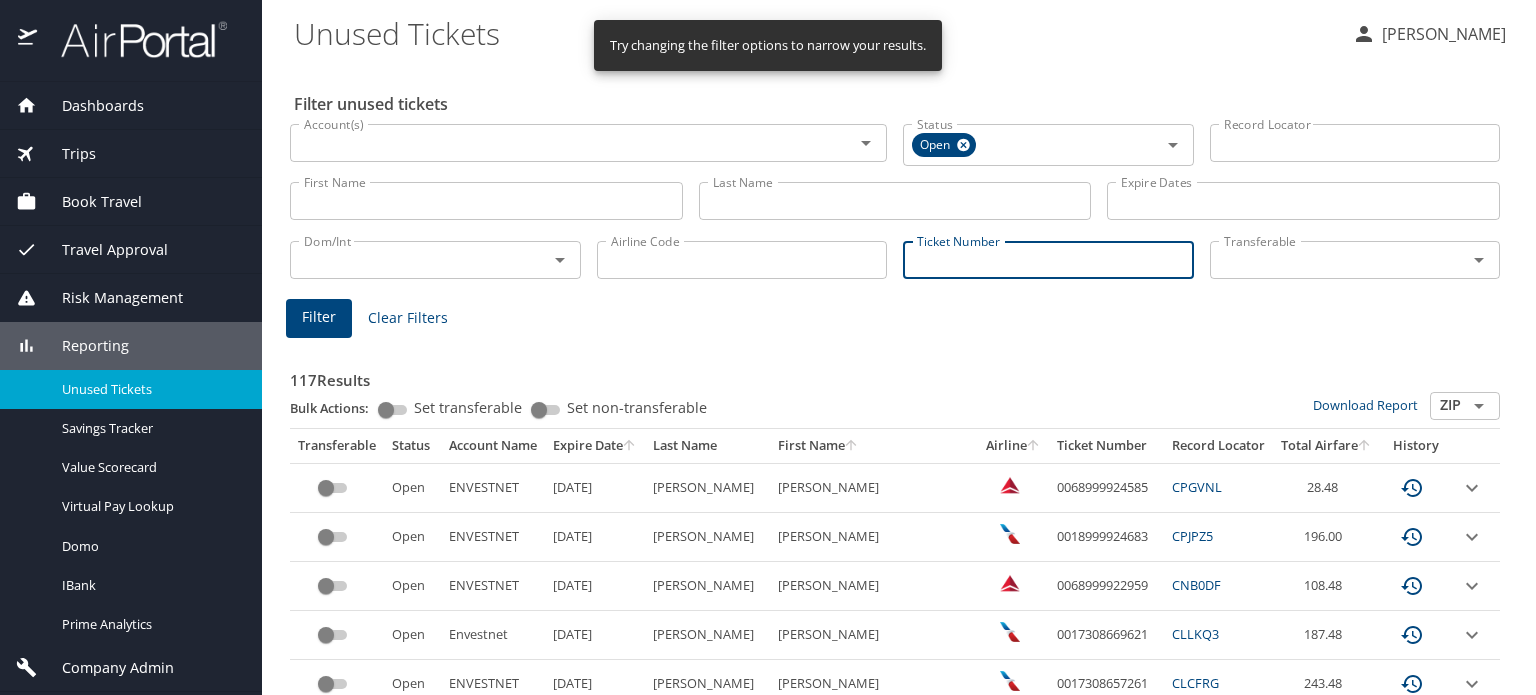 paste on "0068999922041" 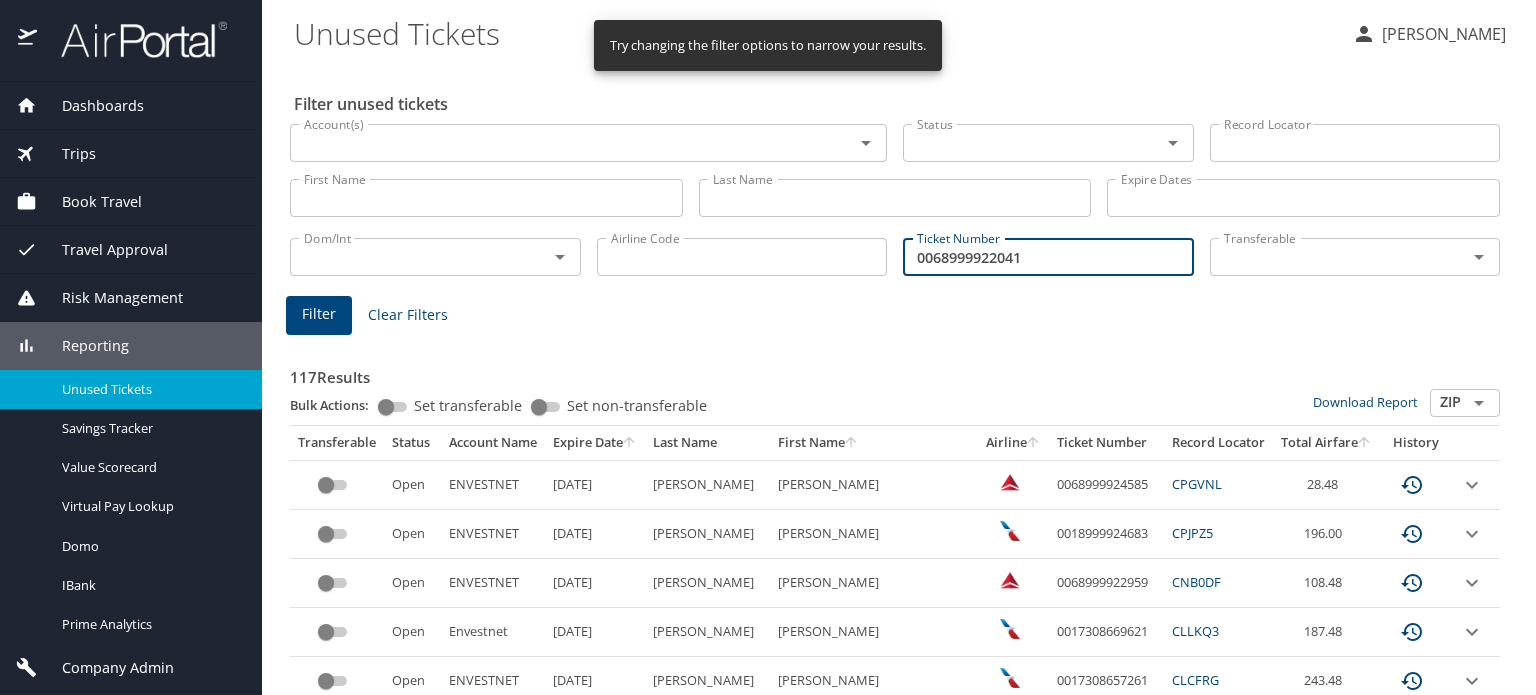type on "0068999922041" 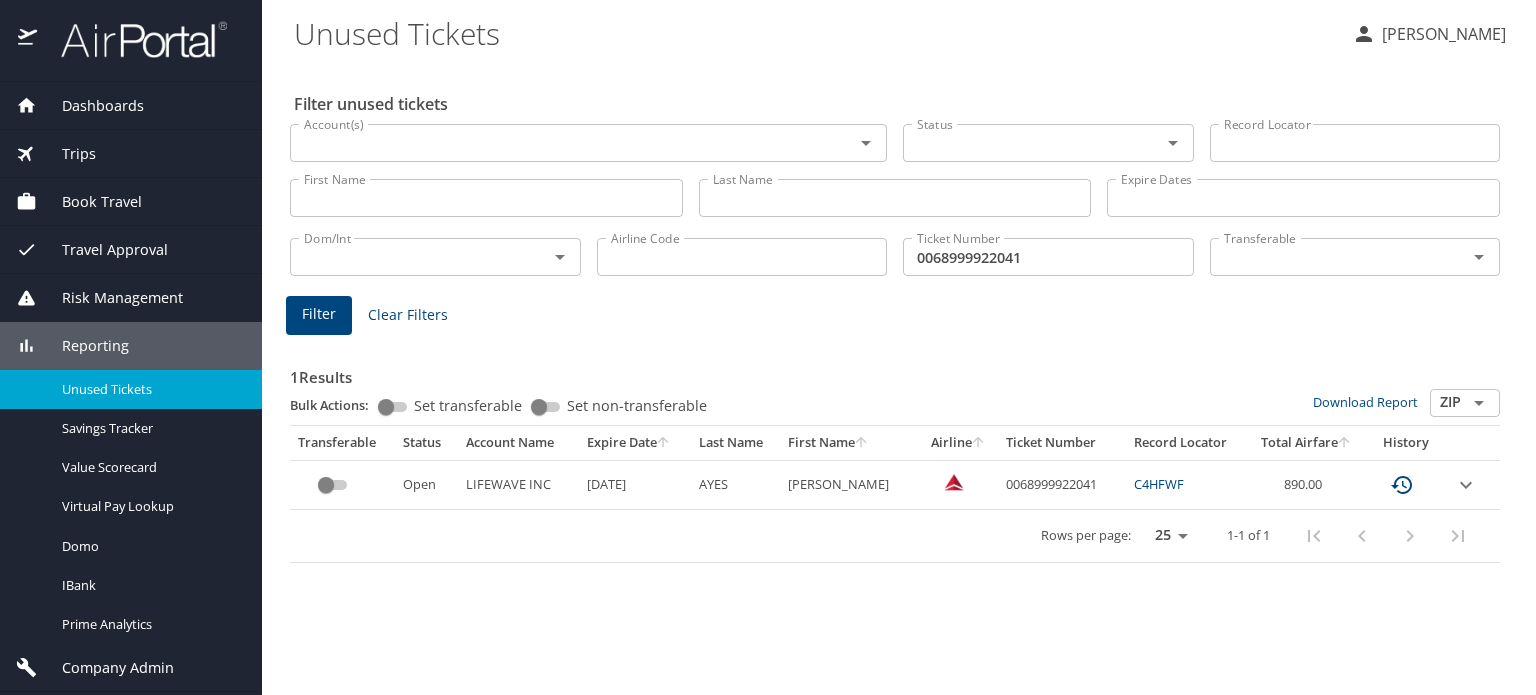 click 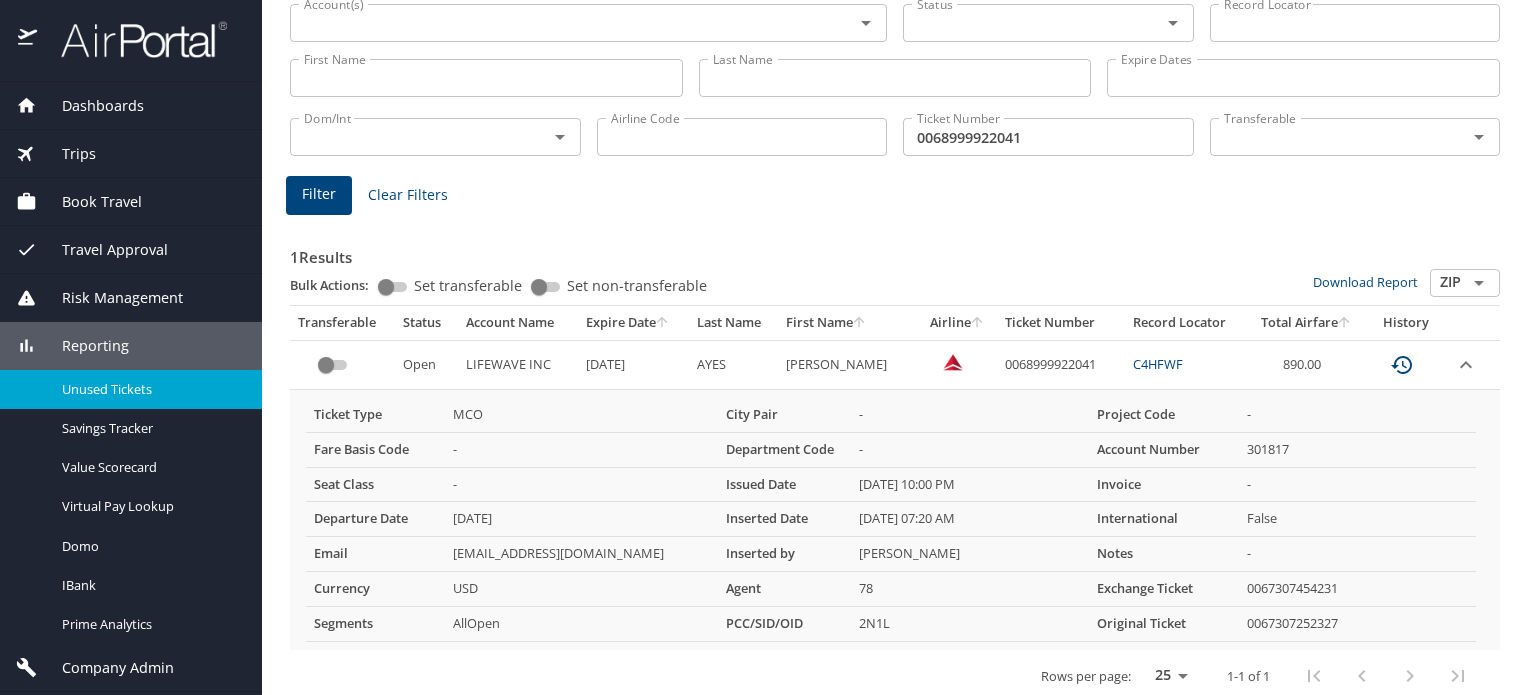 scroll, scrollTop: 133, scrollLeft: 0, axis: vertical 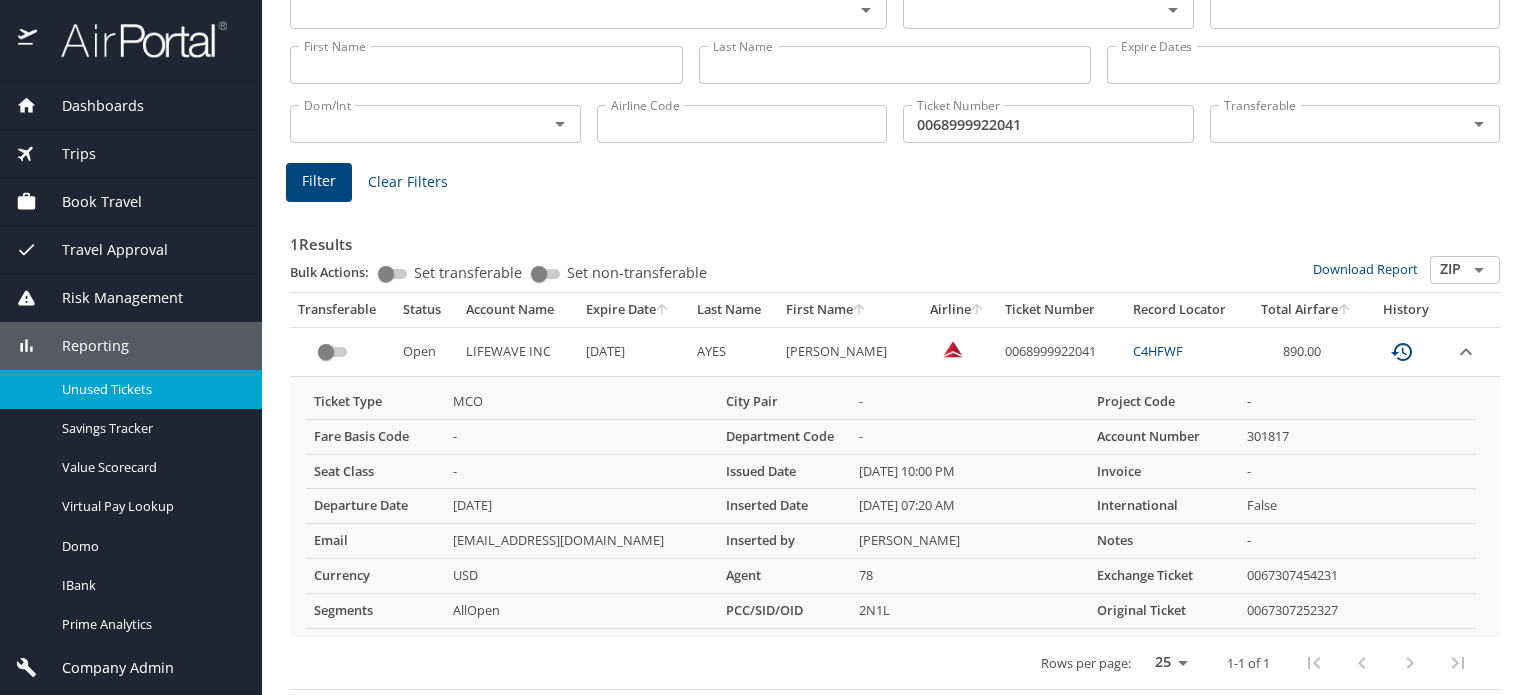 type 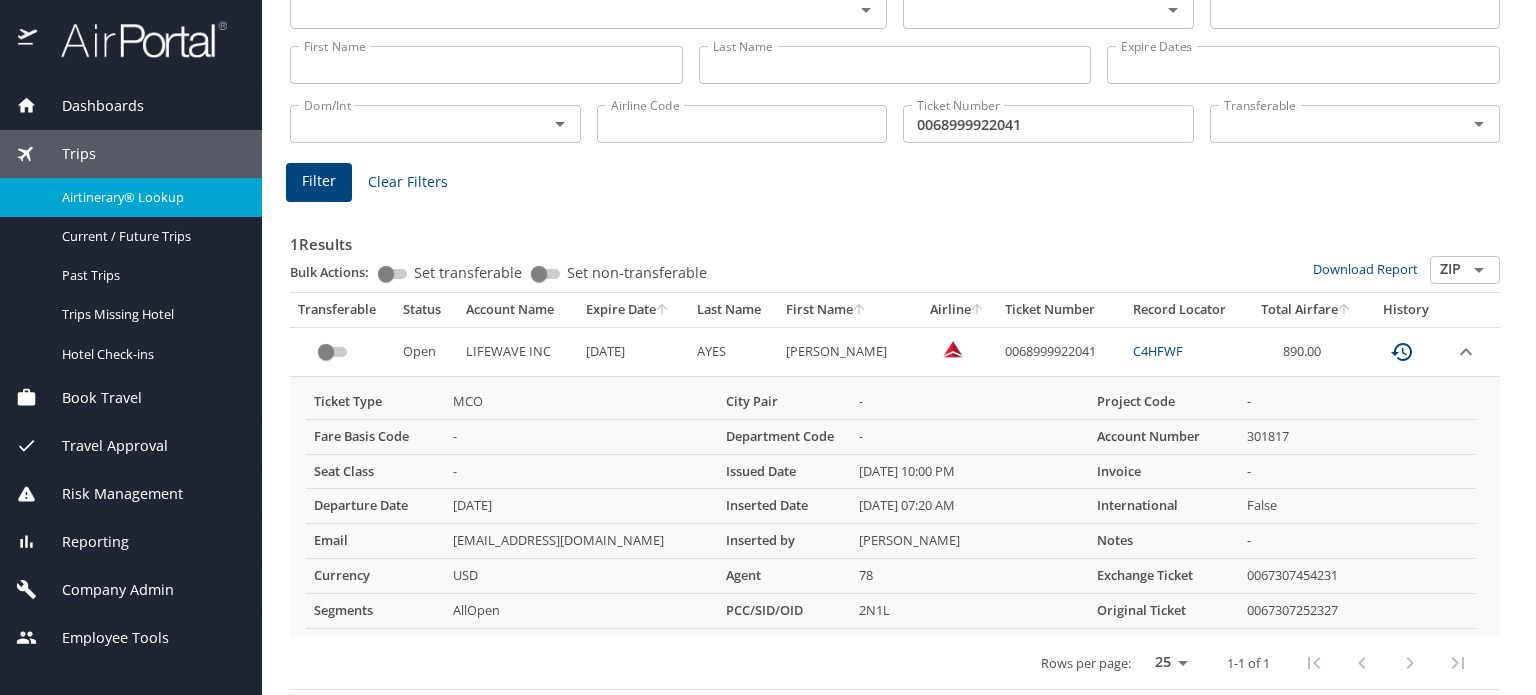 click on "Airtinerary® Lookup" at bounding box center (150, 197) 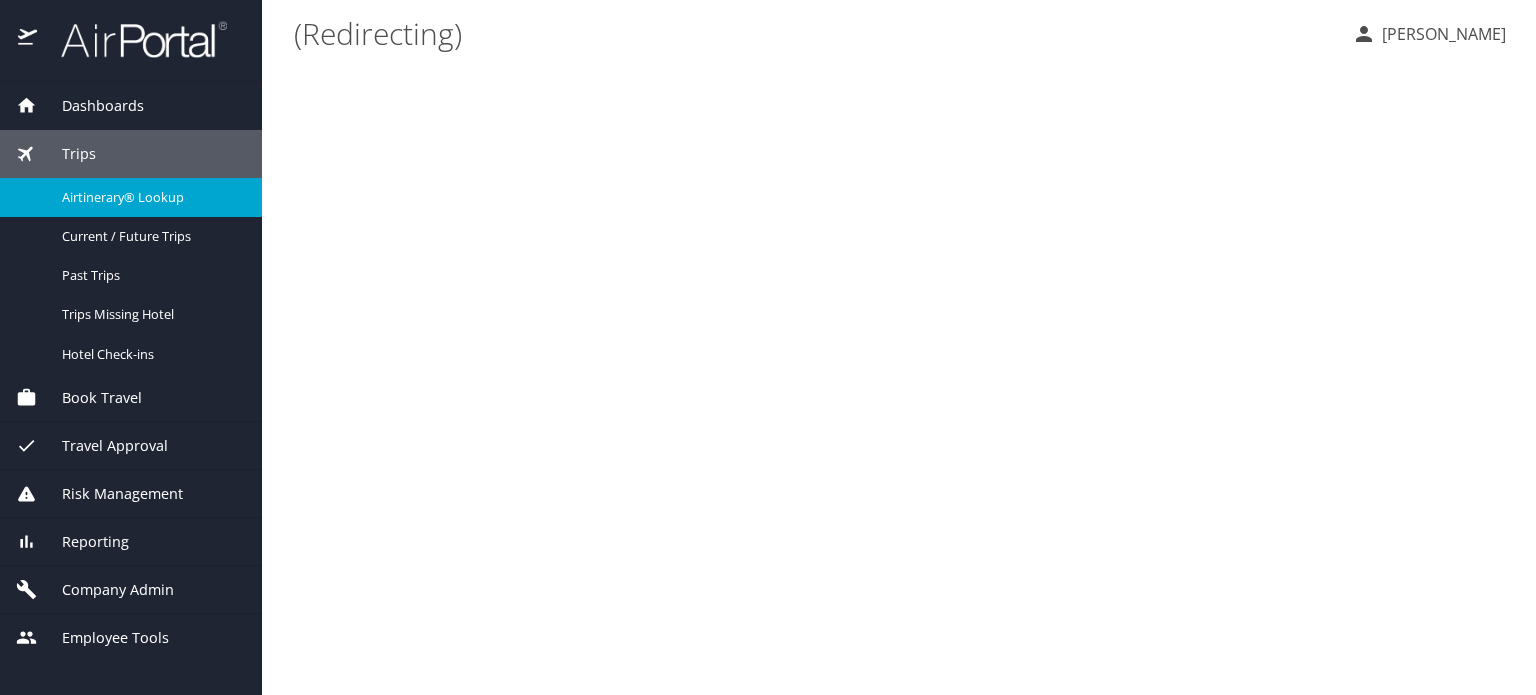 scroll, scrollTop: 0, scrollLeft: 0, axis: both 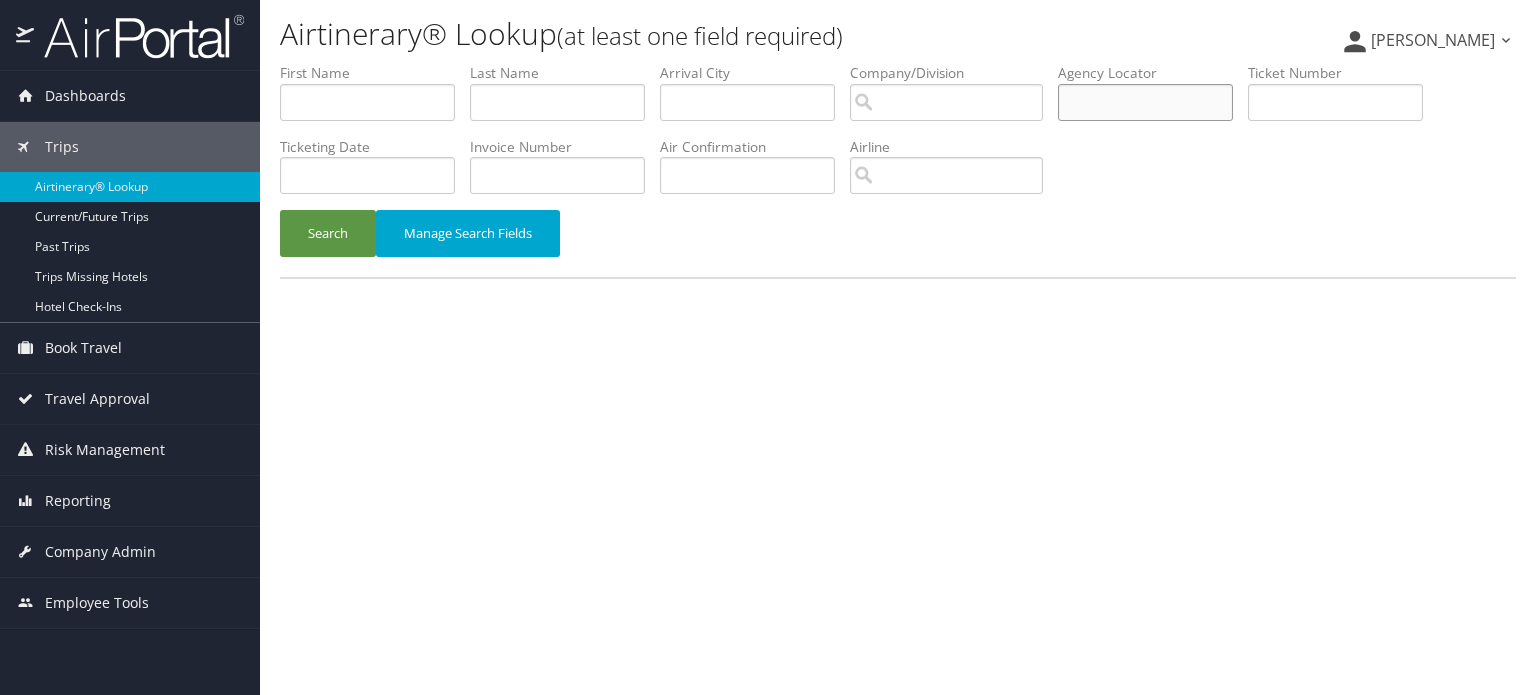 click at bounding box center (1145, 102) 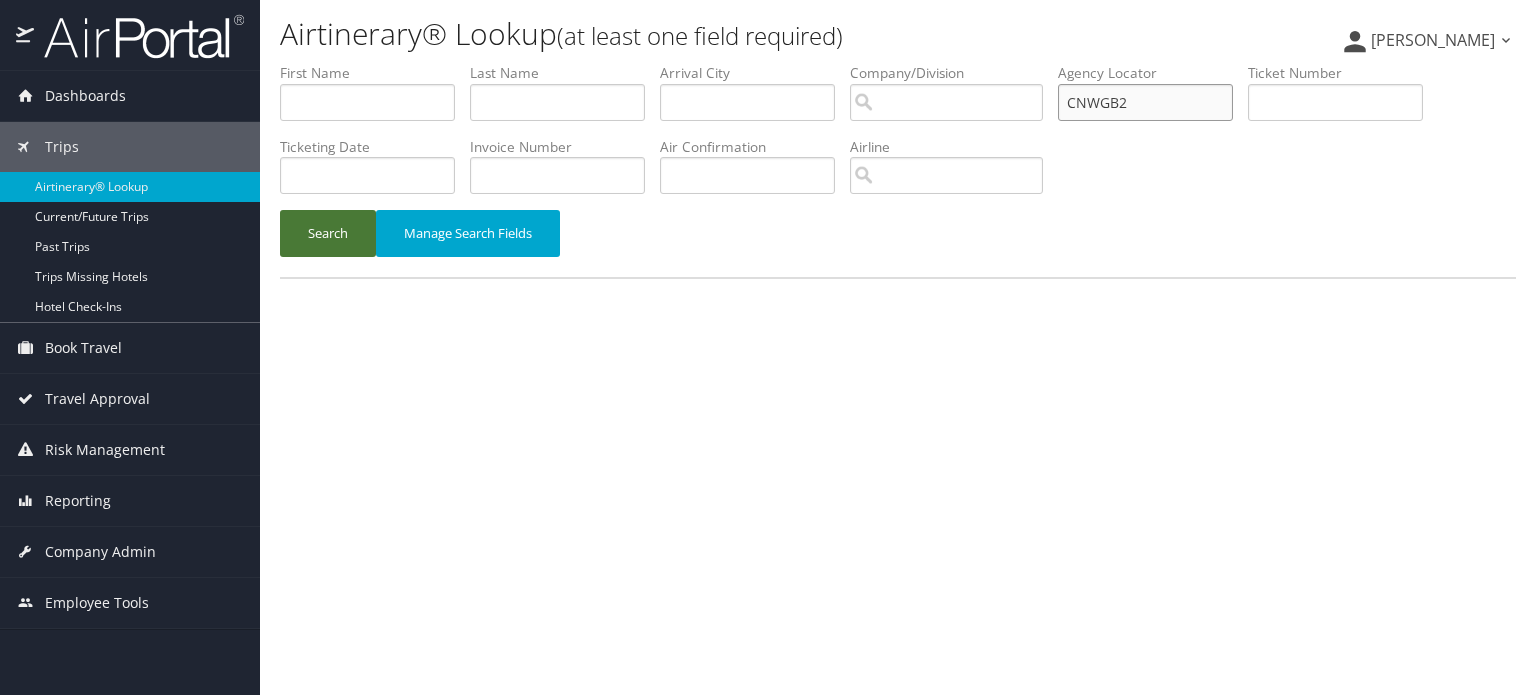 type on "CNWGB2" 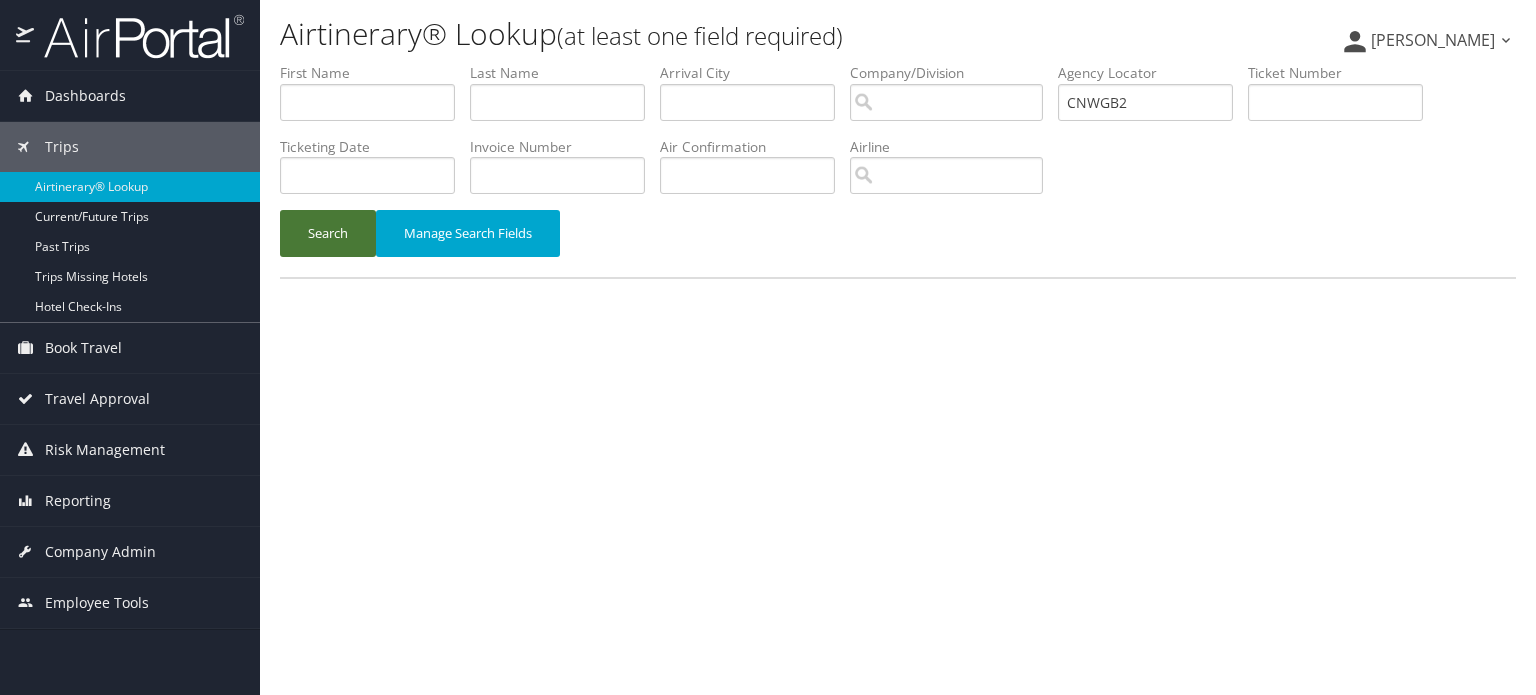 click on "Search" at bounding box center (328, 233) 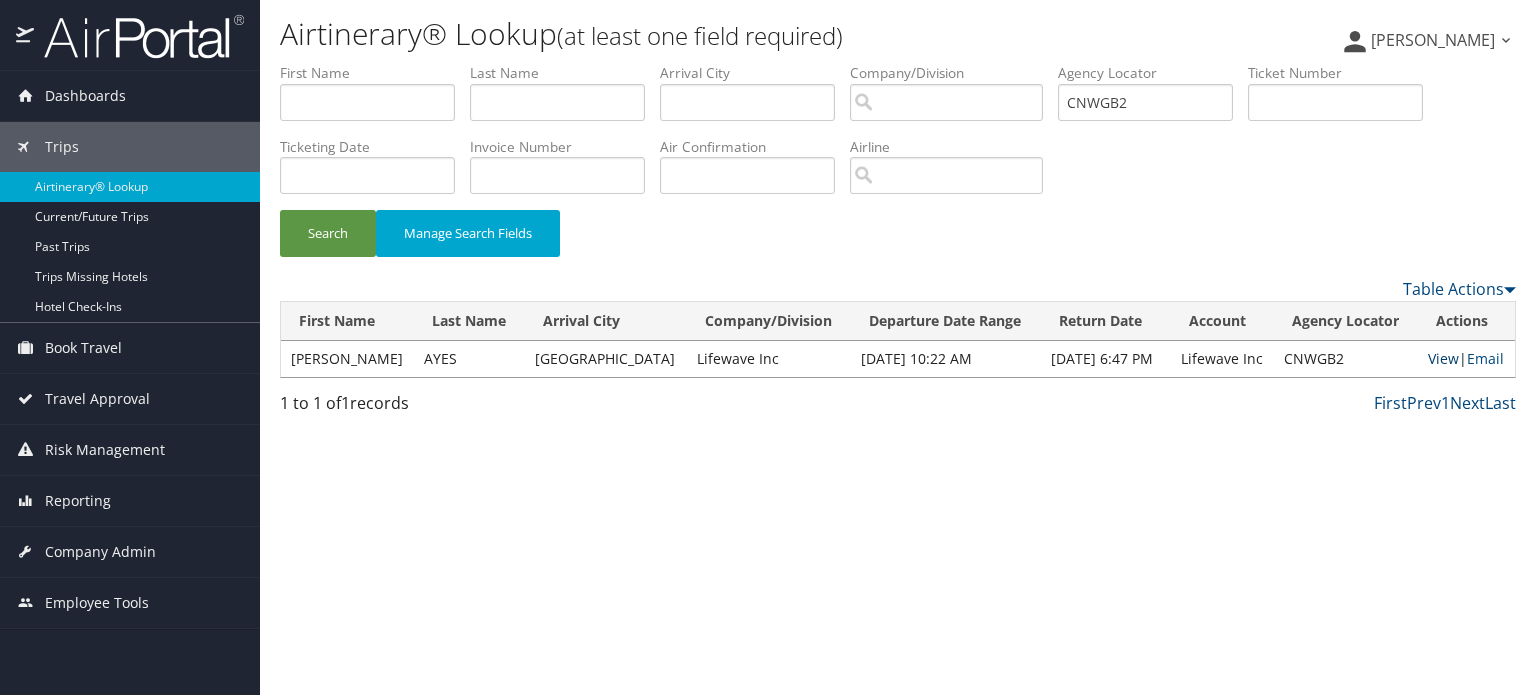 click on "View" at bounding box center (1443, 358) 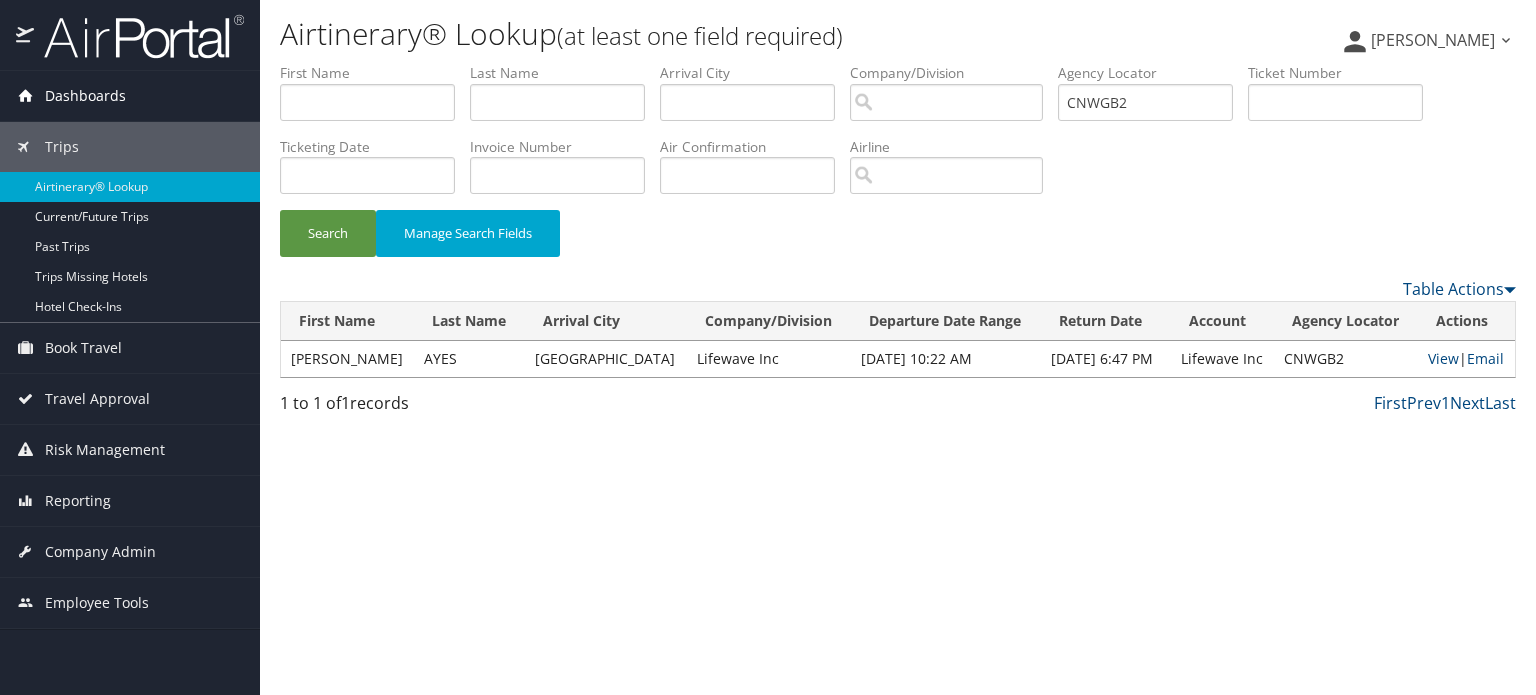 click on "Dashboards" at bounding box center [85, 96] 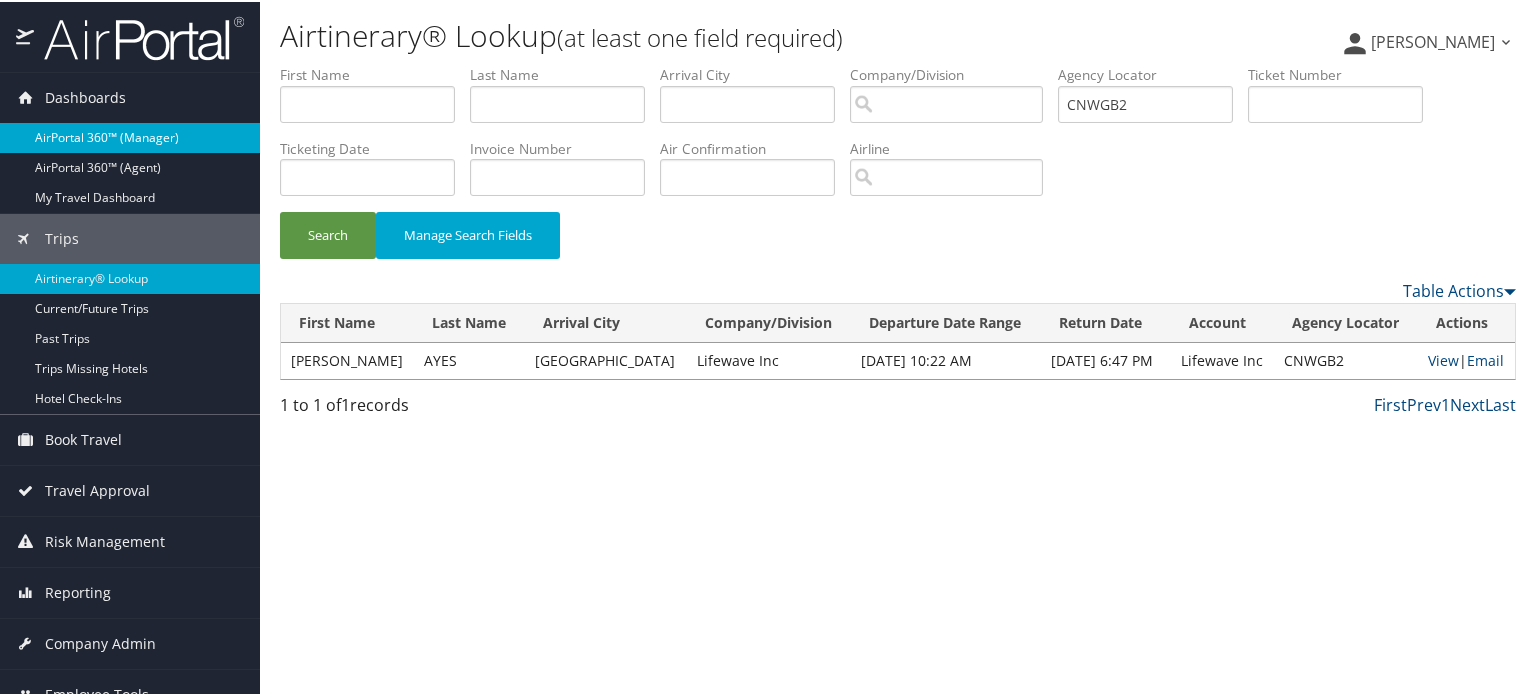 click on "AirPortal 360™ (Manager)" at bounding box center [130, 136] 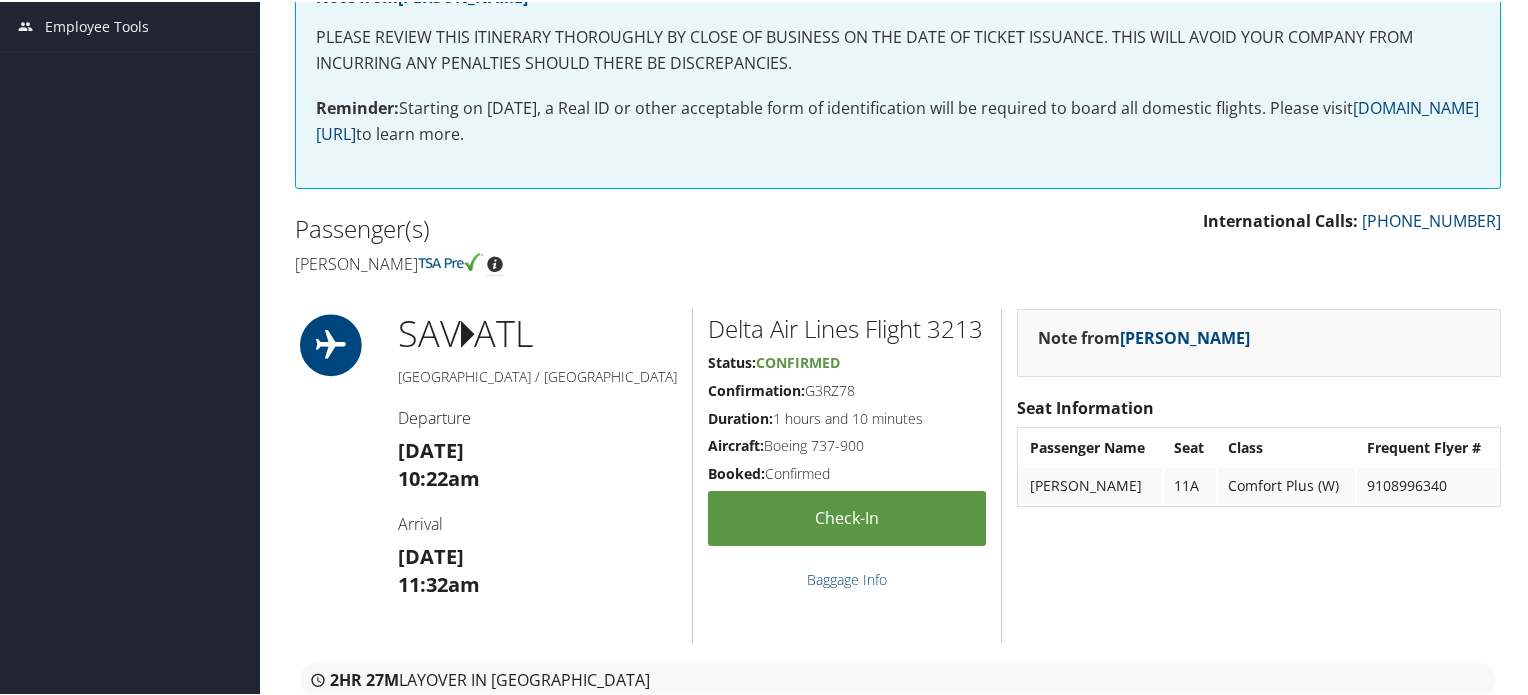 scroll, scrollTop: 0, scrollLeft: 0, axis: both 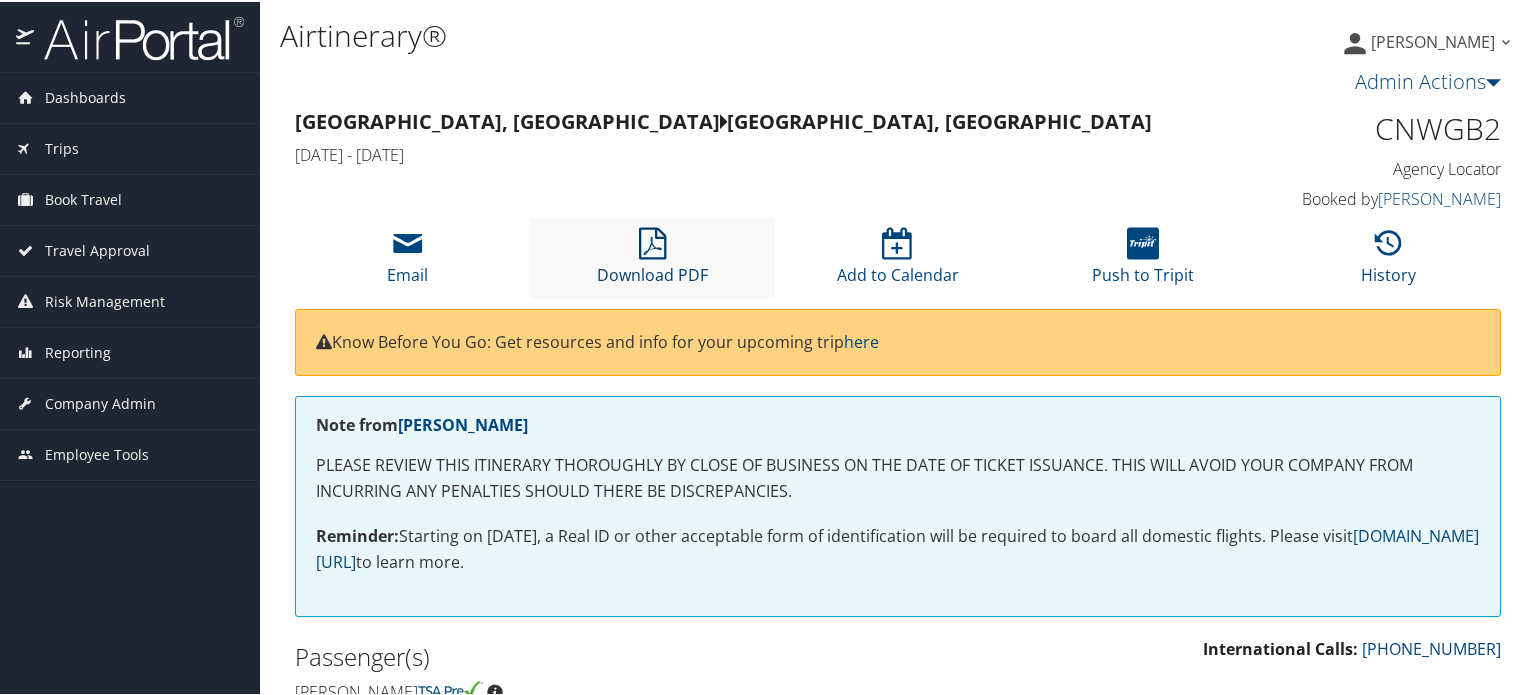 click at bounding box center [652, 242] 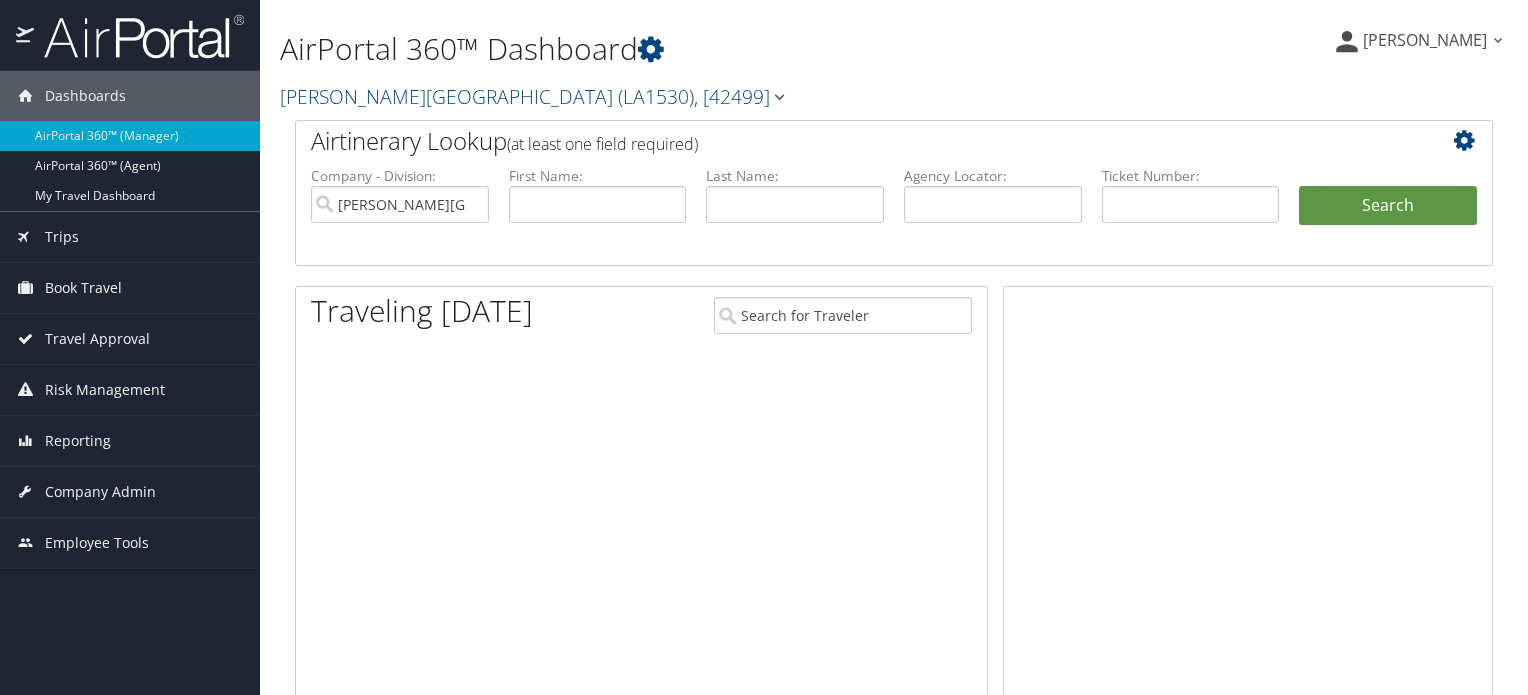 scroll, scrollTop: 0, scrollLeft: 0, axis: both 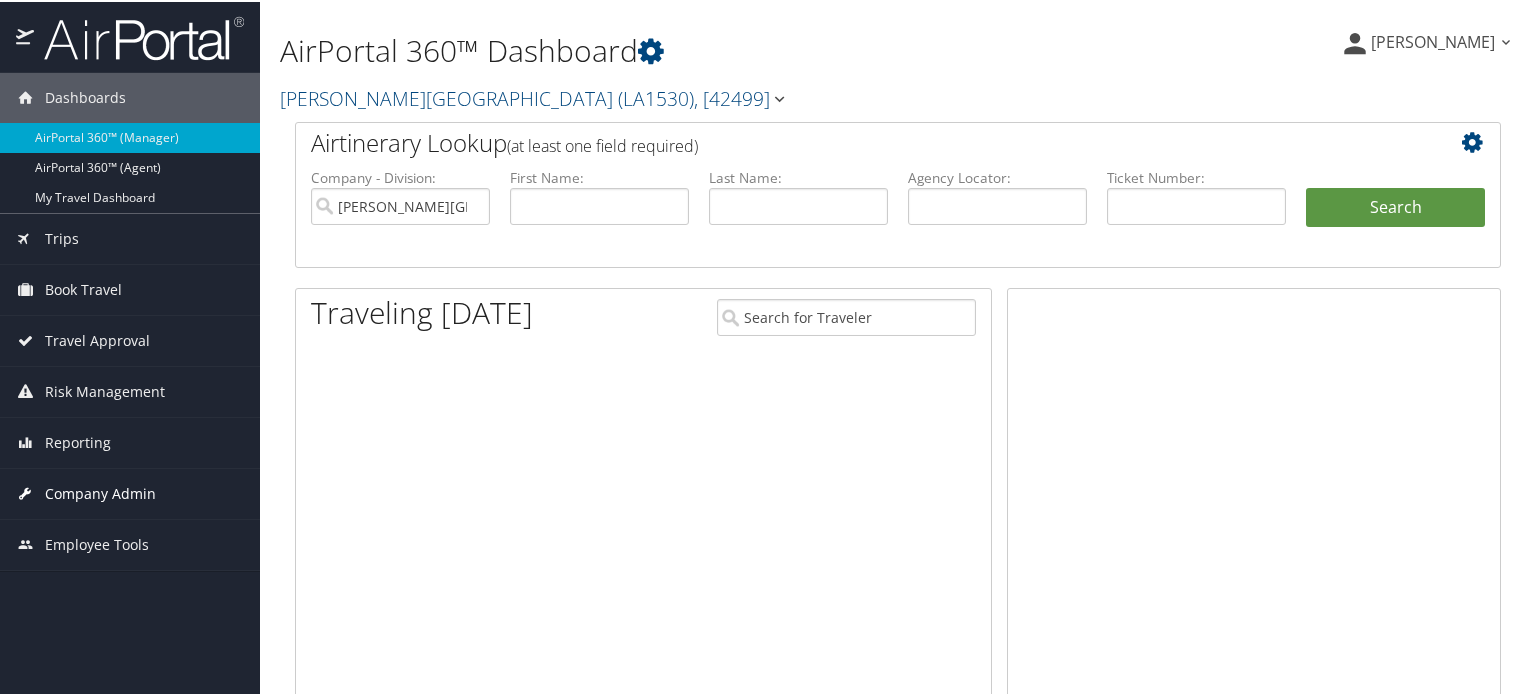 click on "Company Admin" at bounding box center (100, 492) 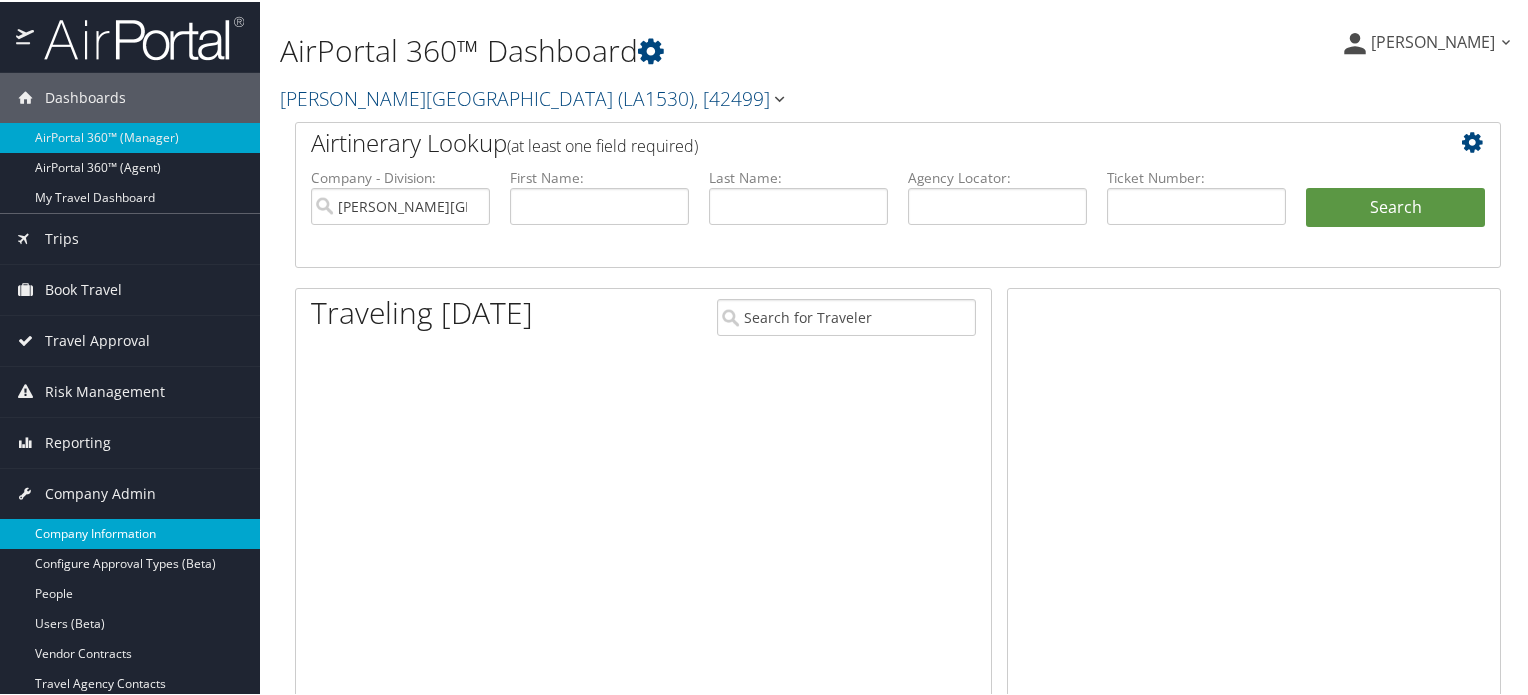 click on "Company Information" at bounding box center [130, 532] 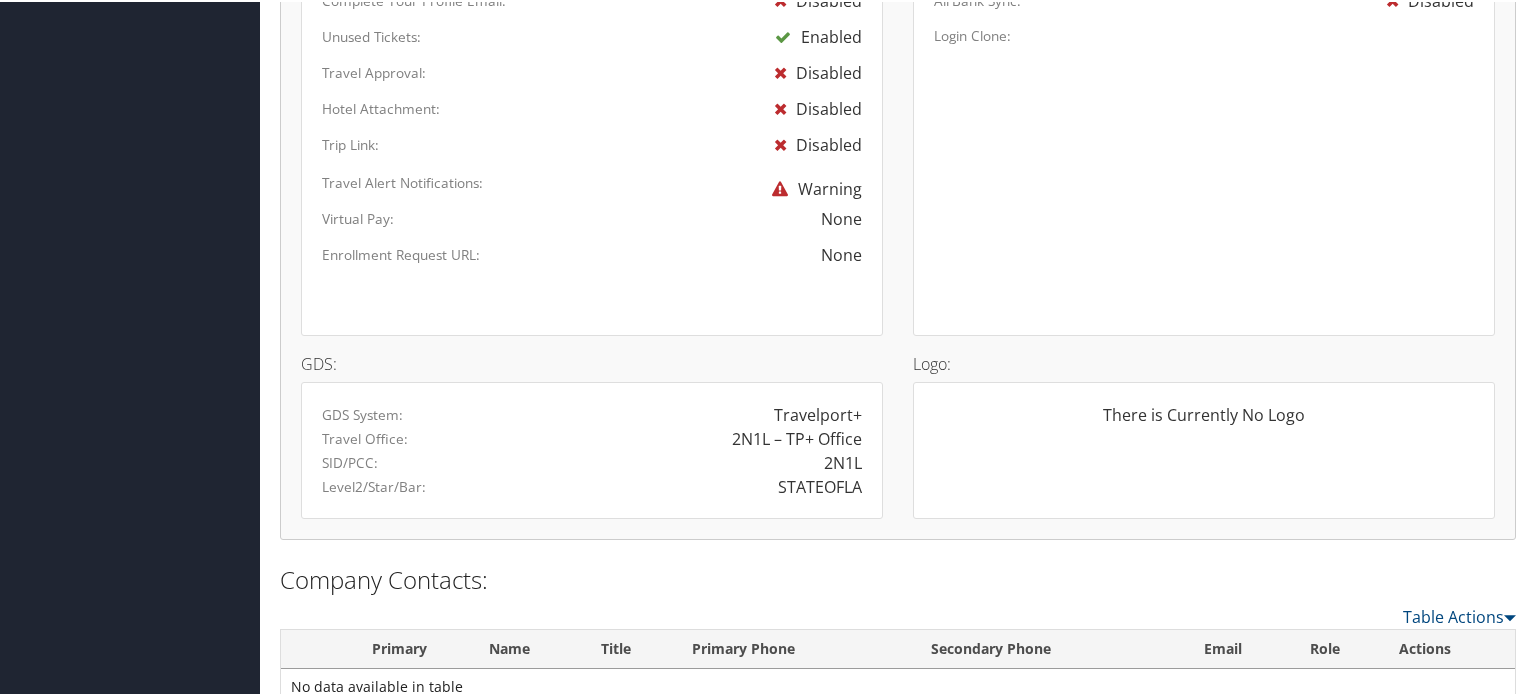 scroll, scrollTop: 1205, scrollLeft: 0, axis: vertical 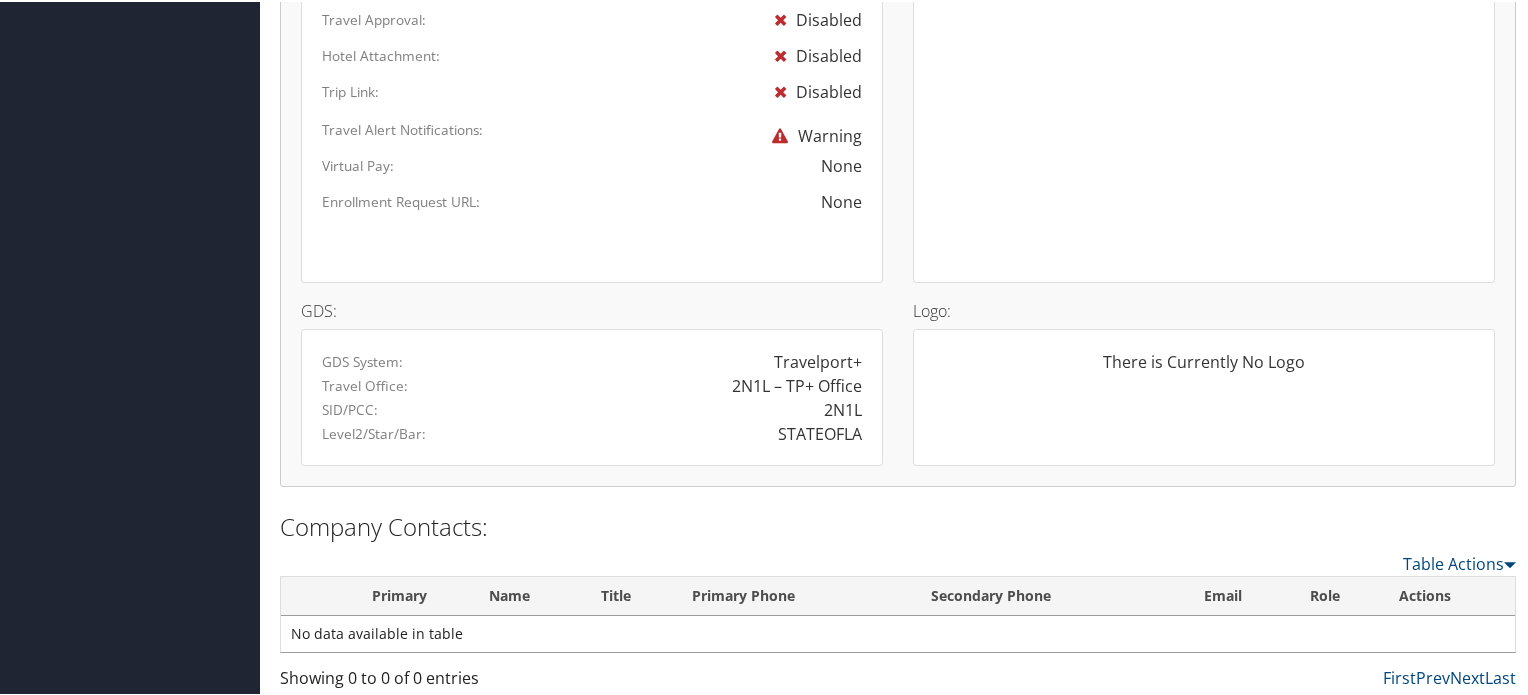 click on "STATEOFLA" at bounding box center (820, 432) 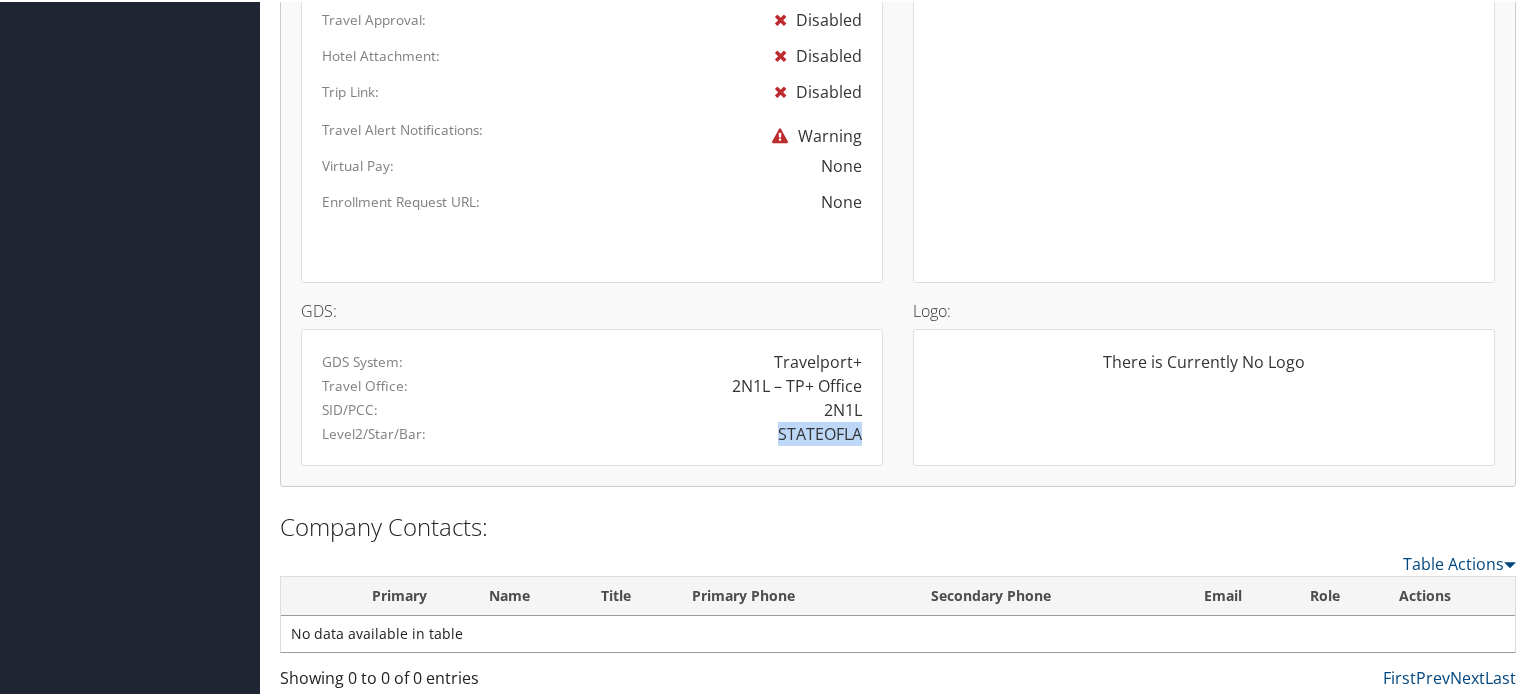 click on "STATEOFLA" at bounding box center [820, 432] 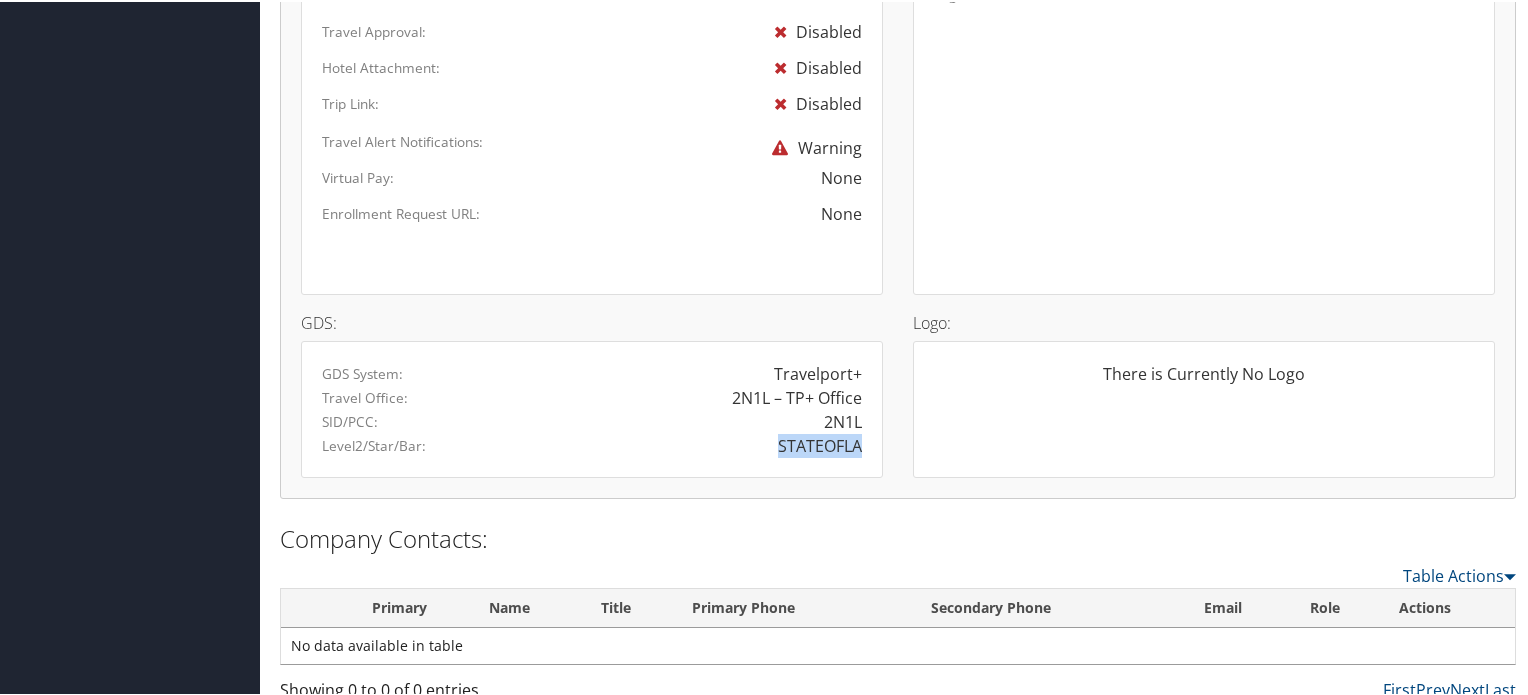 scroll, scrollTop: 1205, scrollLeft: 0, axis: vertical 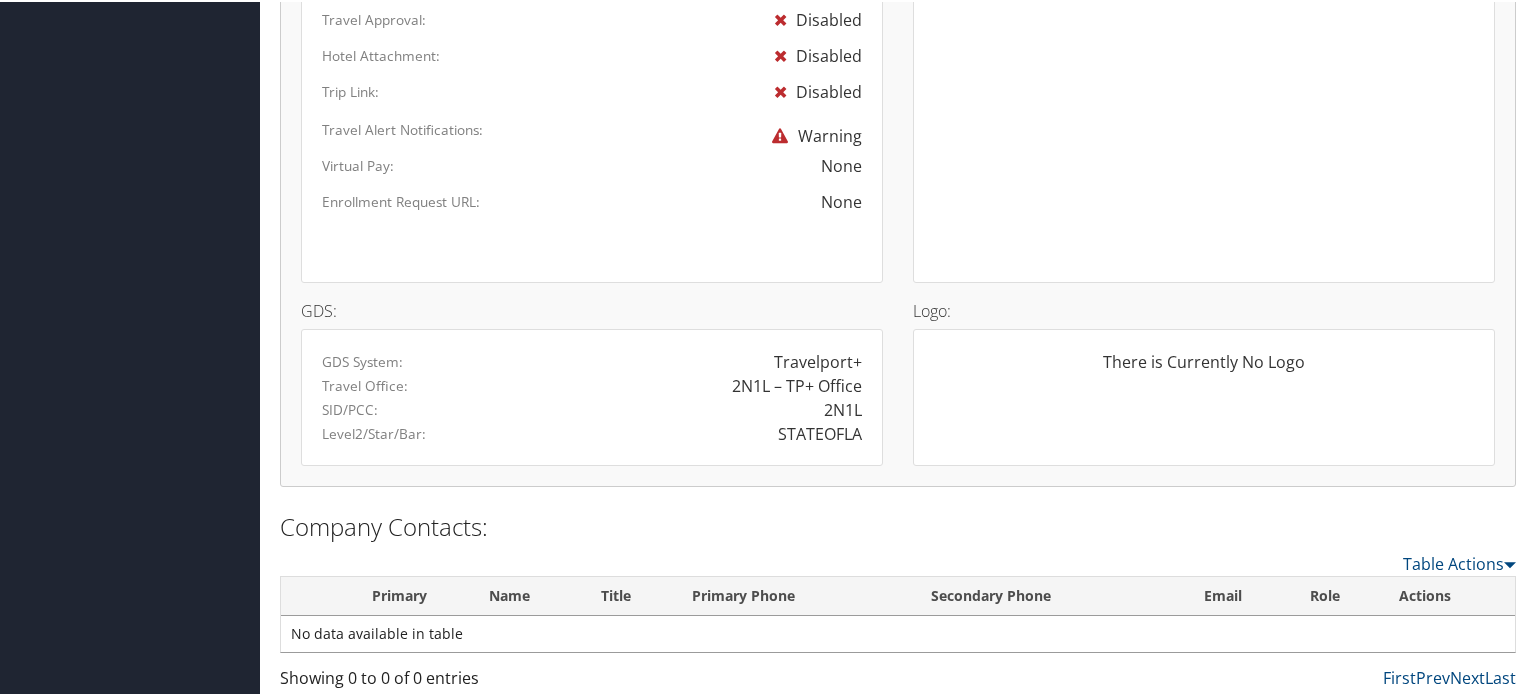 click on "GDS System: Travelport+ Travel Office: 2N1L – TP+ Office SID/PCC: 2N1L Level2/Star/Bar: STATEOFLA" at bounding box center [592, 396] 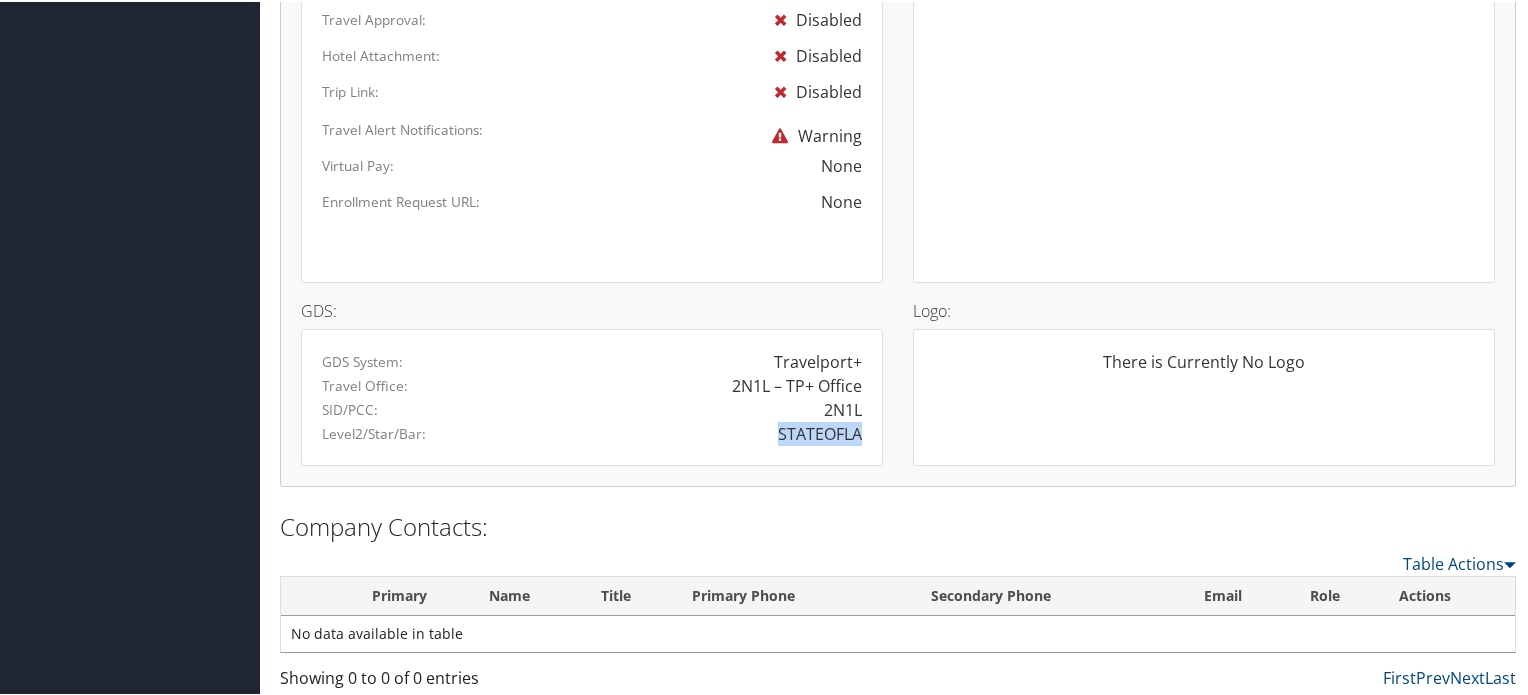 click on "STATEOFLA" at bounding box center (820, 432) 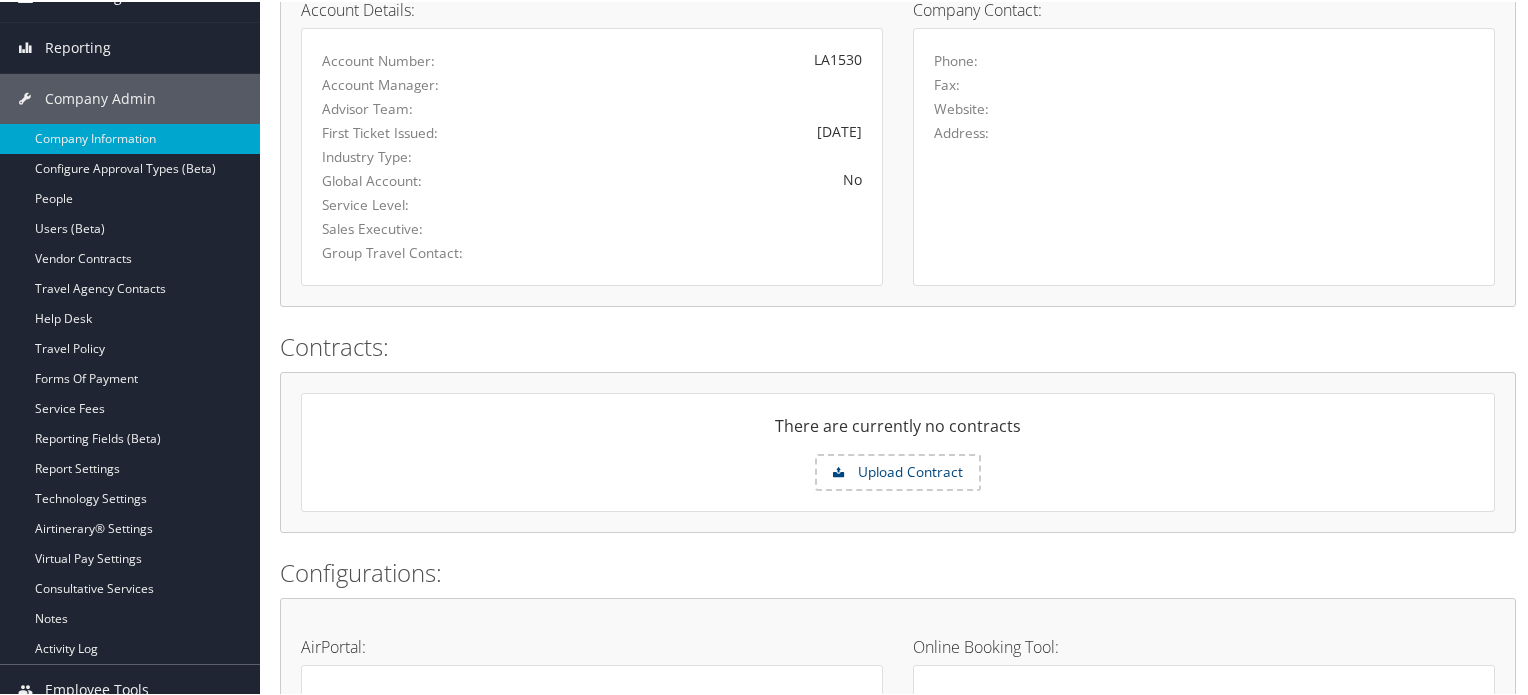 scroll, scrollTop: 0, scrollLeft: 0, axis: both 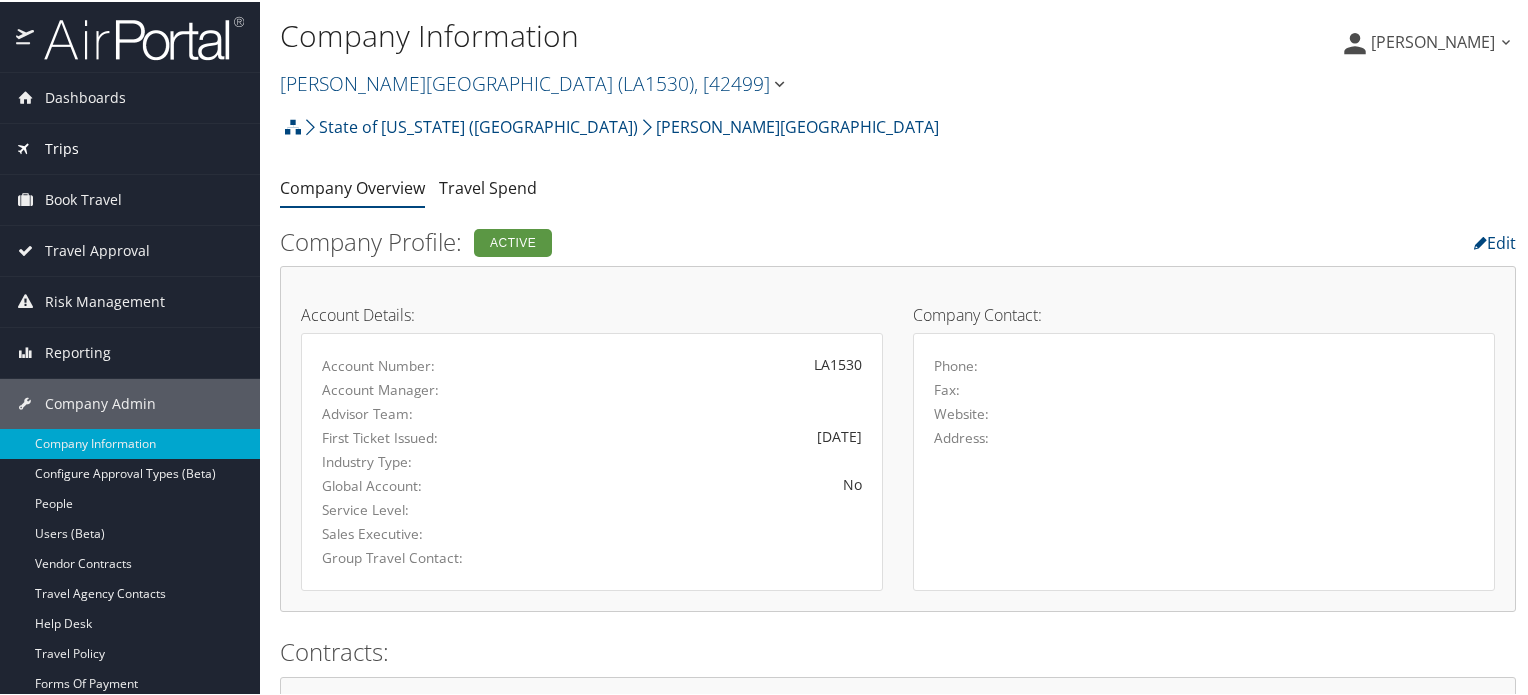 click on "Trips" at bounding box center (62, 147) 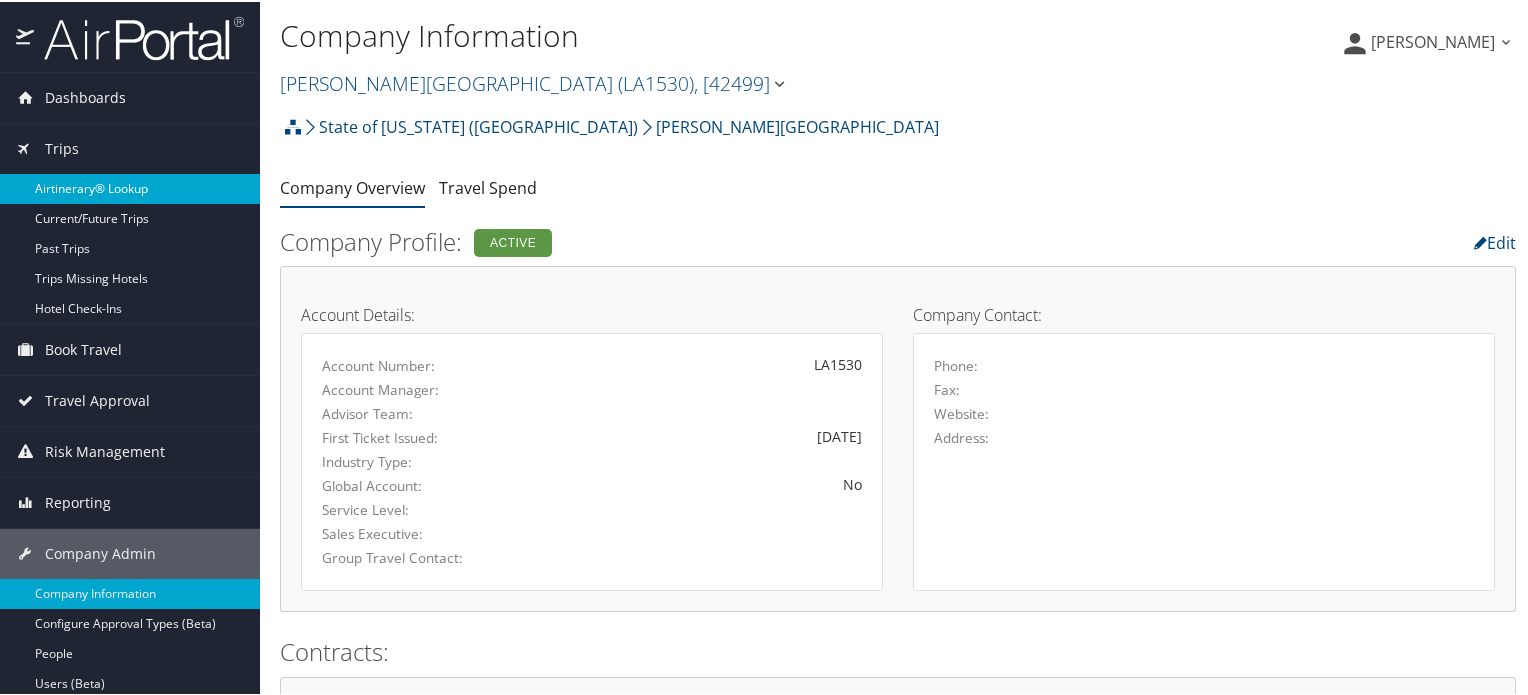 click on "Airtinerary® Lookup" at bounding box center [130, 187] 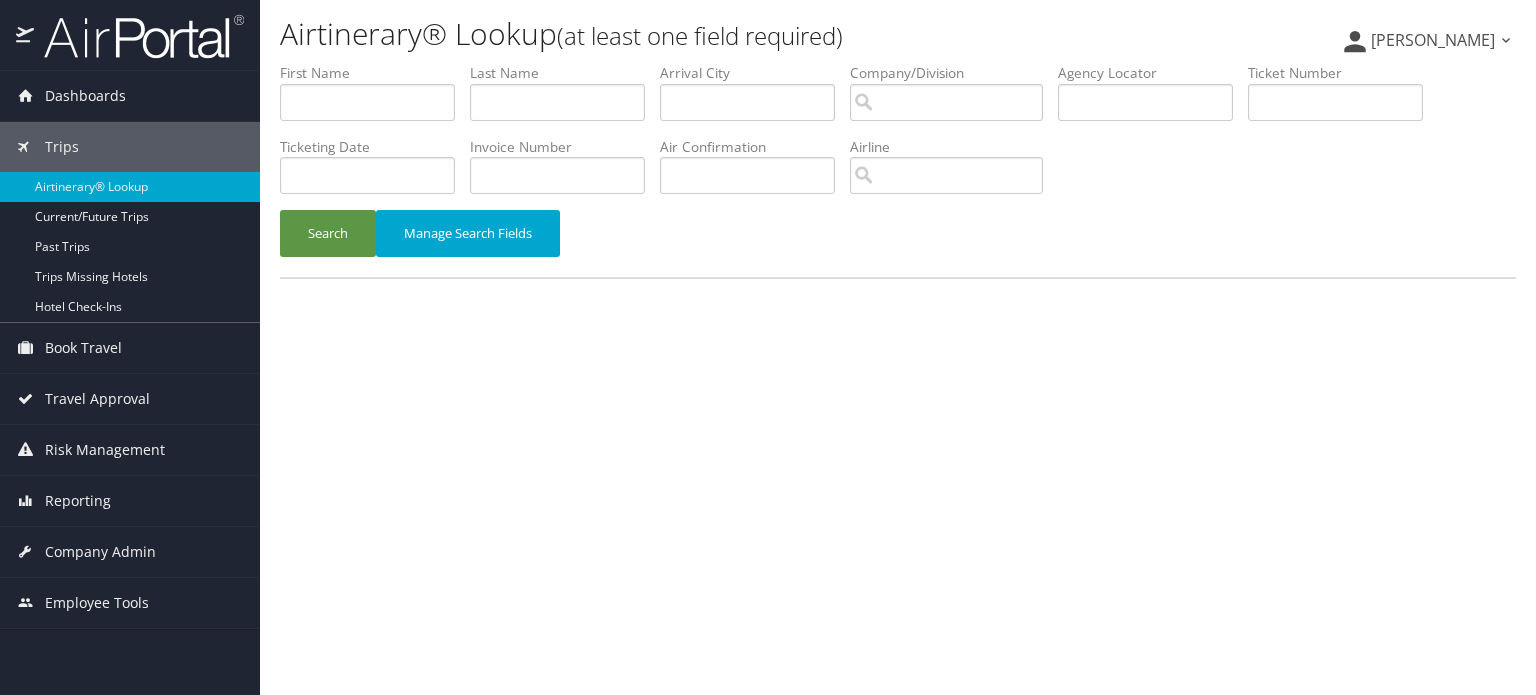 scroll, scrollTop: 0, scrollLeft: 0, axis: both 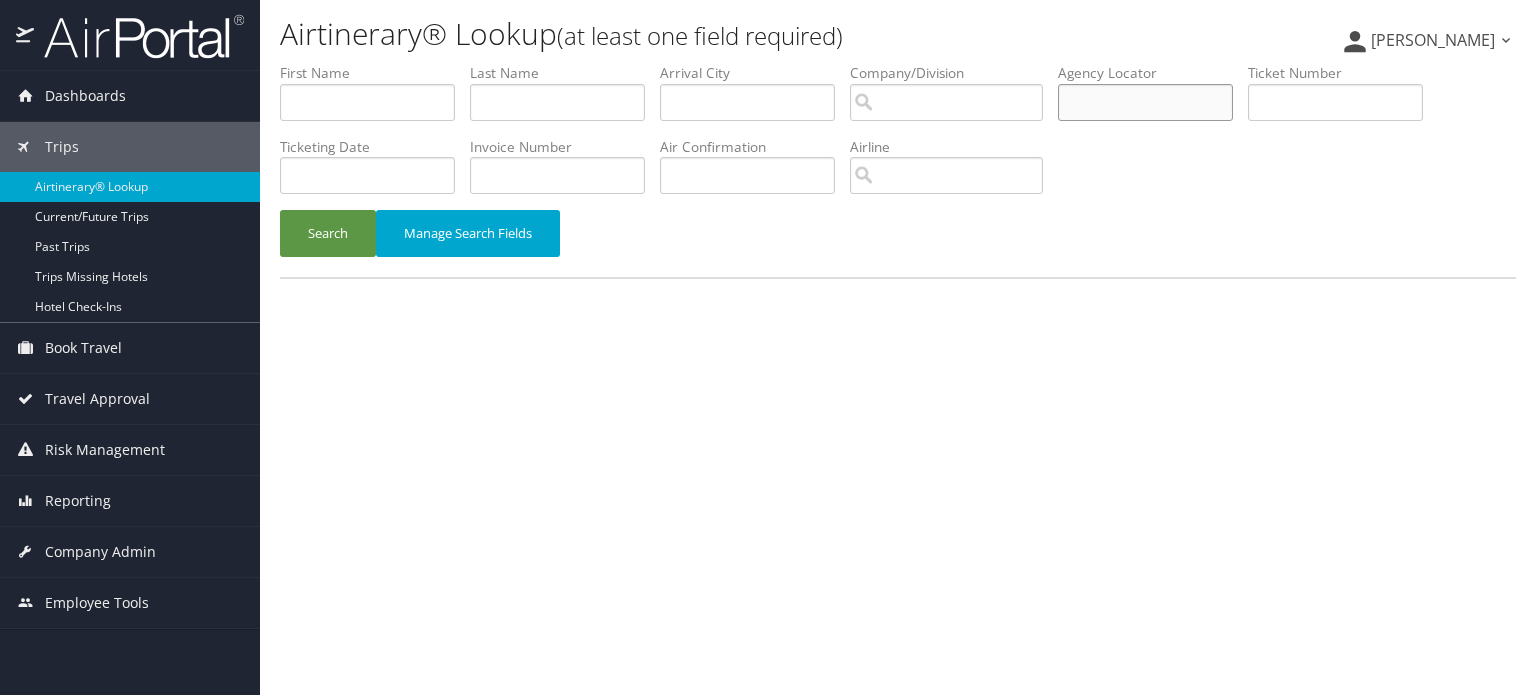 click at bounding box center [1145, 102] 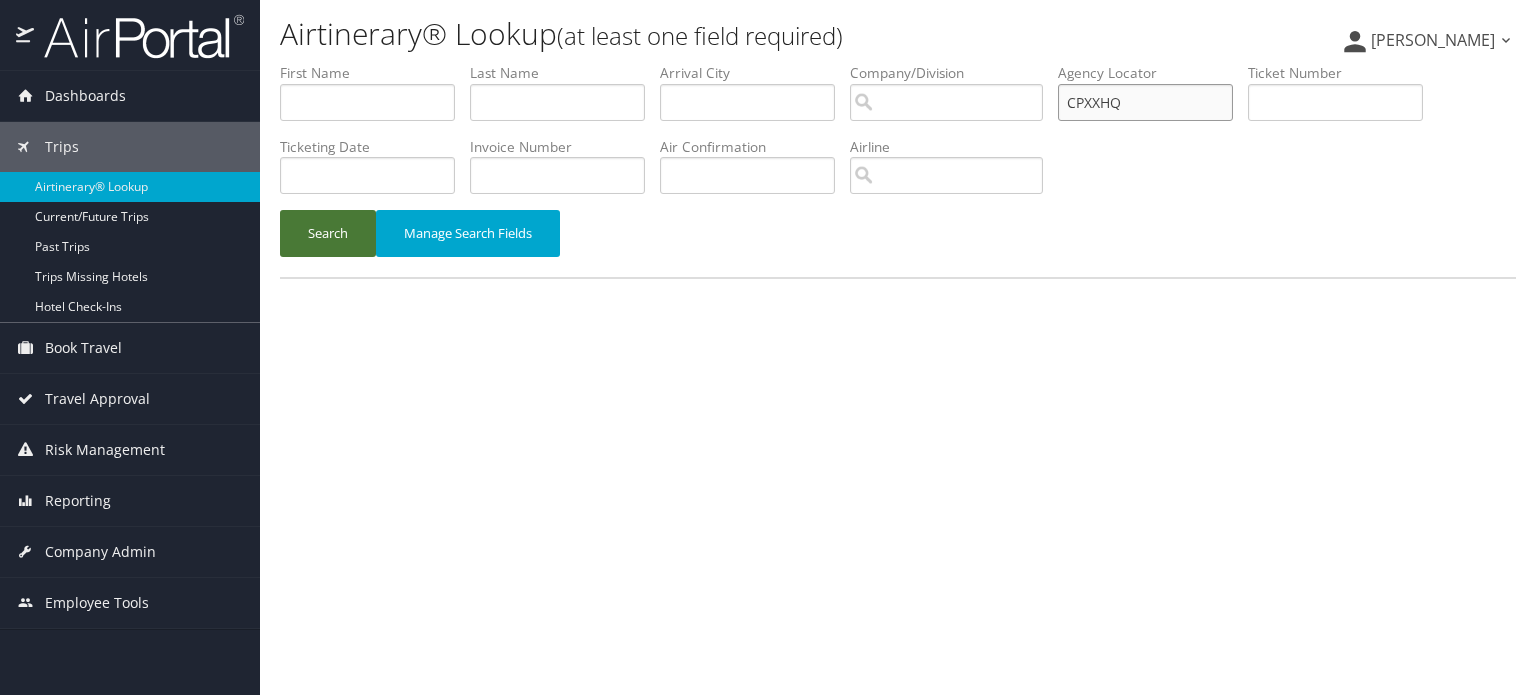 type on "CPXXHQ" 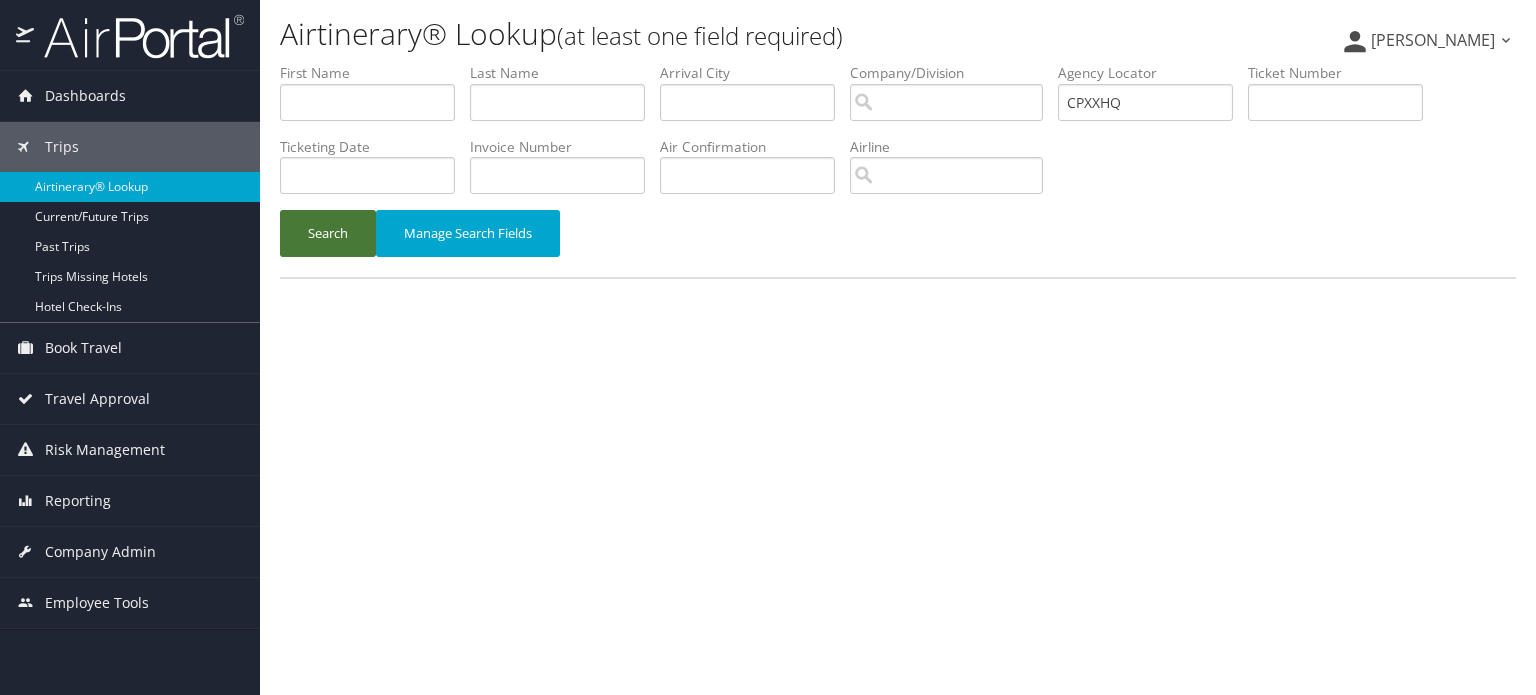 click on "Search" at bounding box center (328, 233) 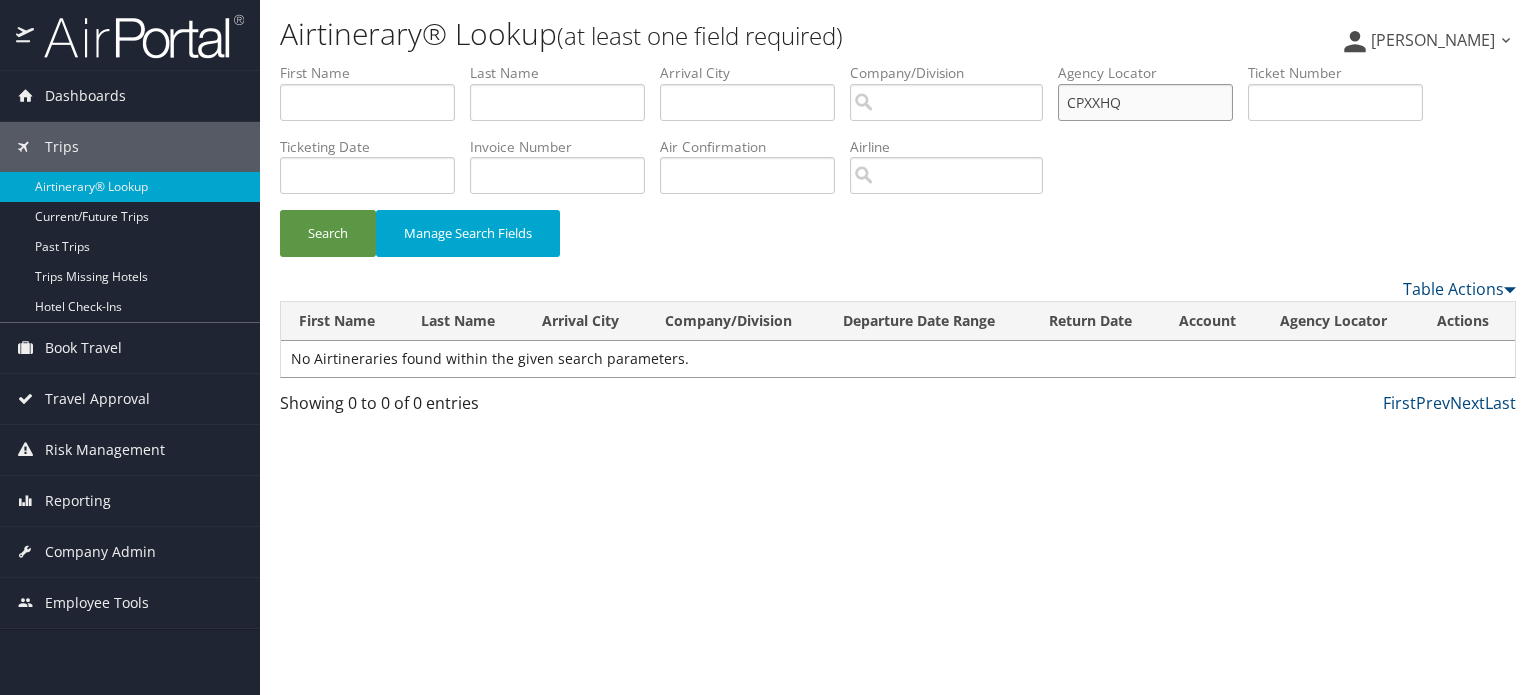 click on "CPXXHQ" at bounding box center (1145, 102) 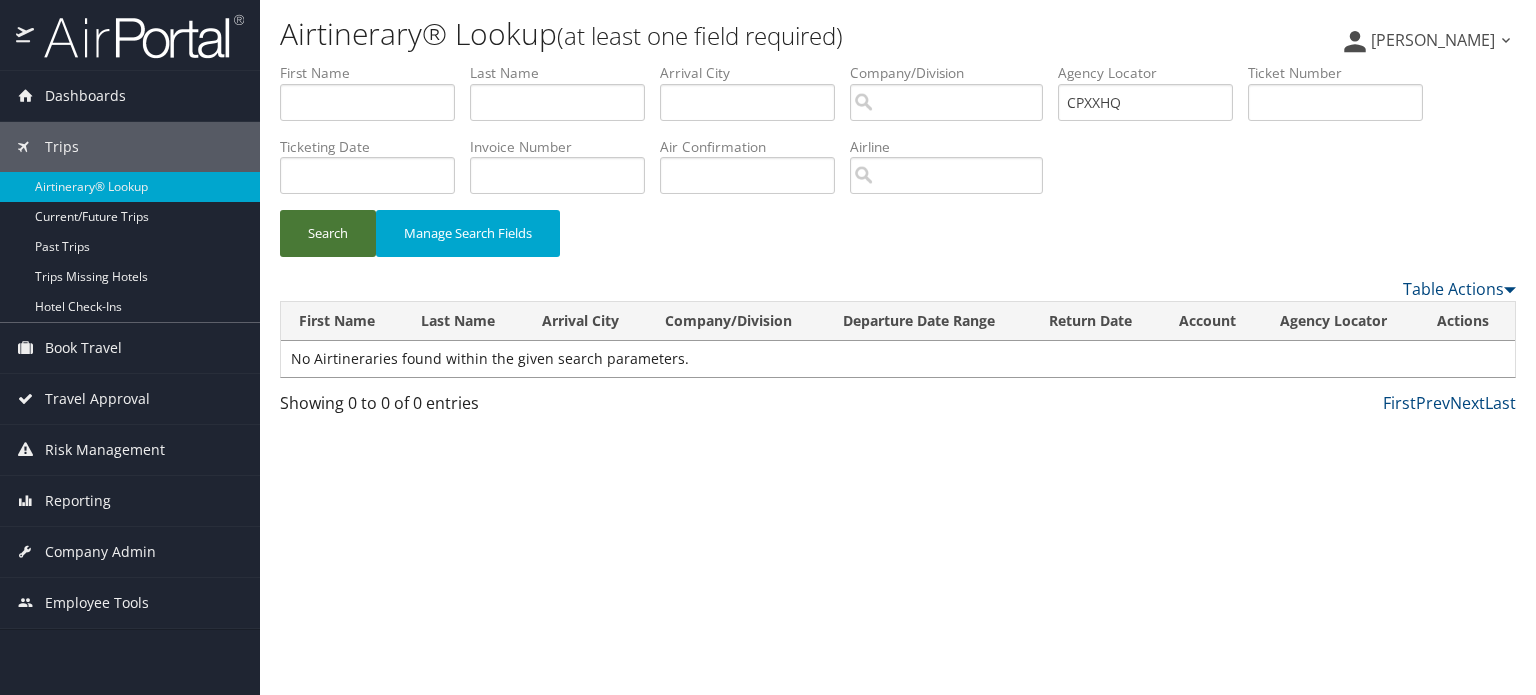 click on "Search" at bounding box center (328, 233) 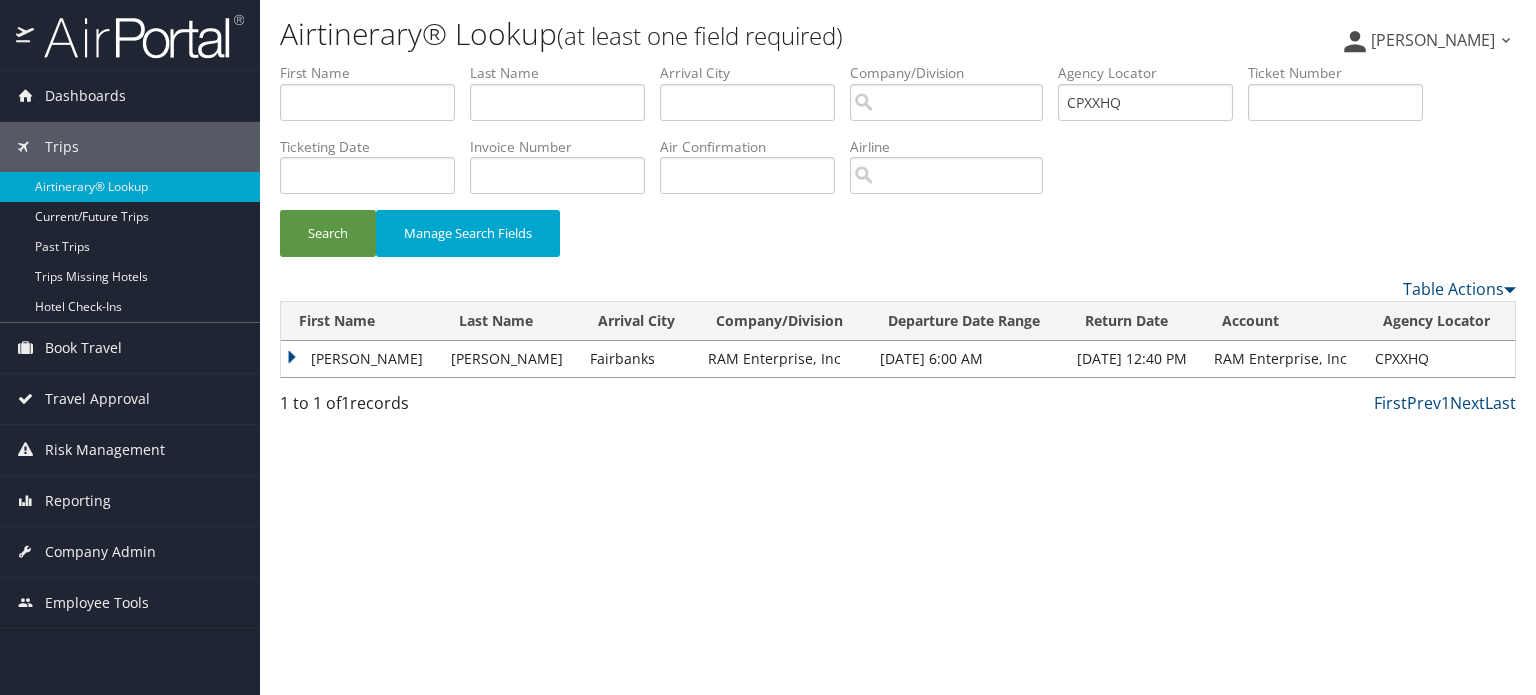 click on "JUAN ALBERTO" at bounding box center [361, 359] 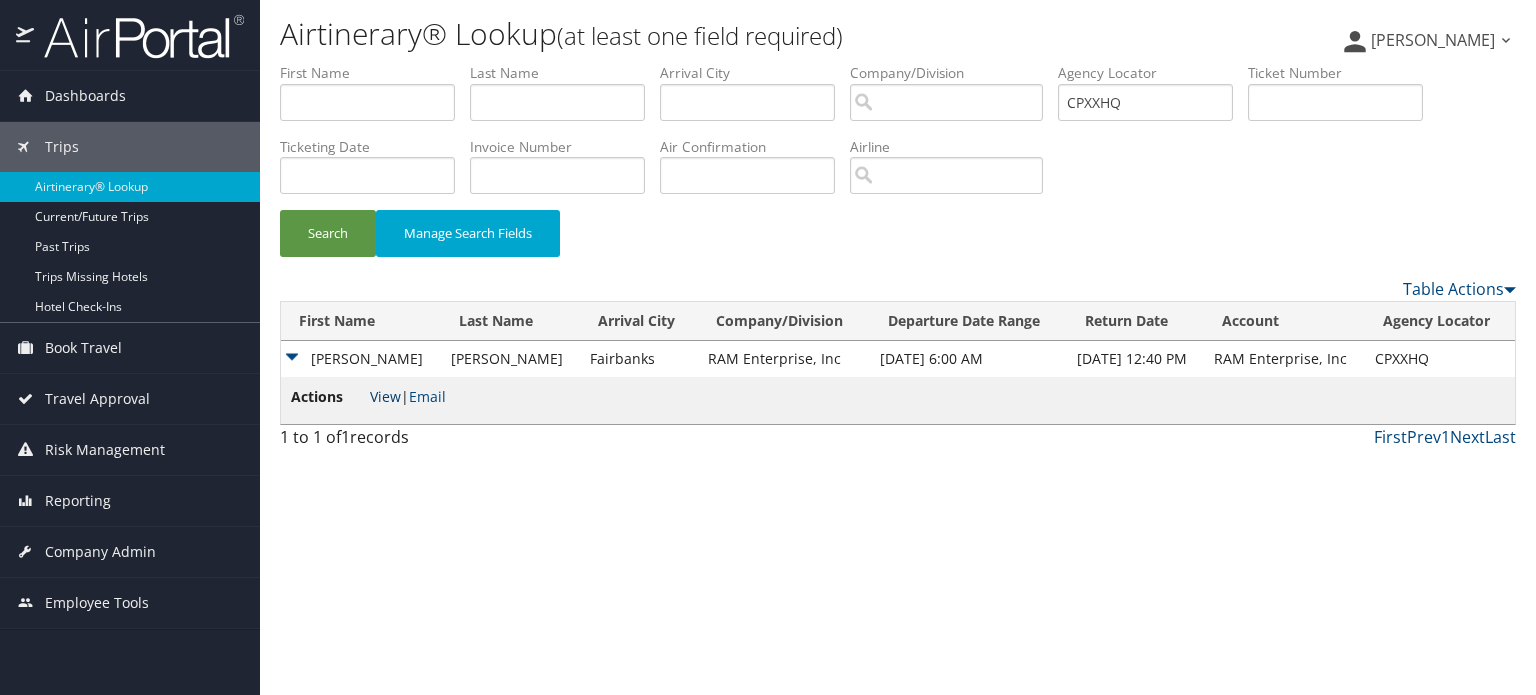 click on "View" at bounding box center [385, 396] 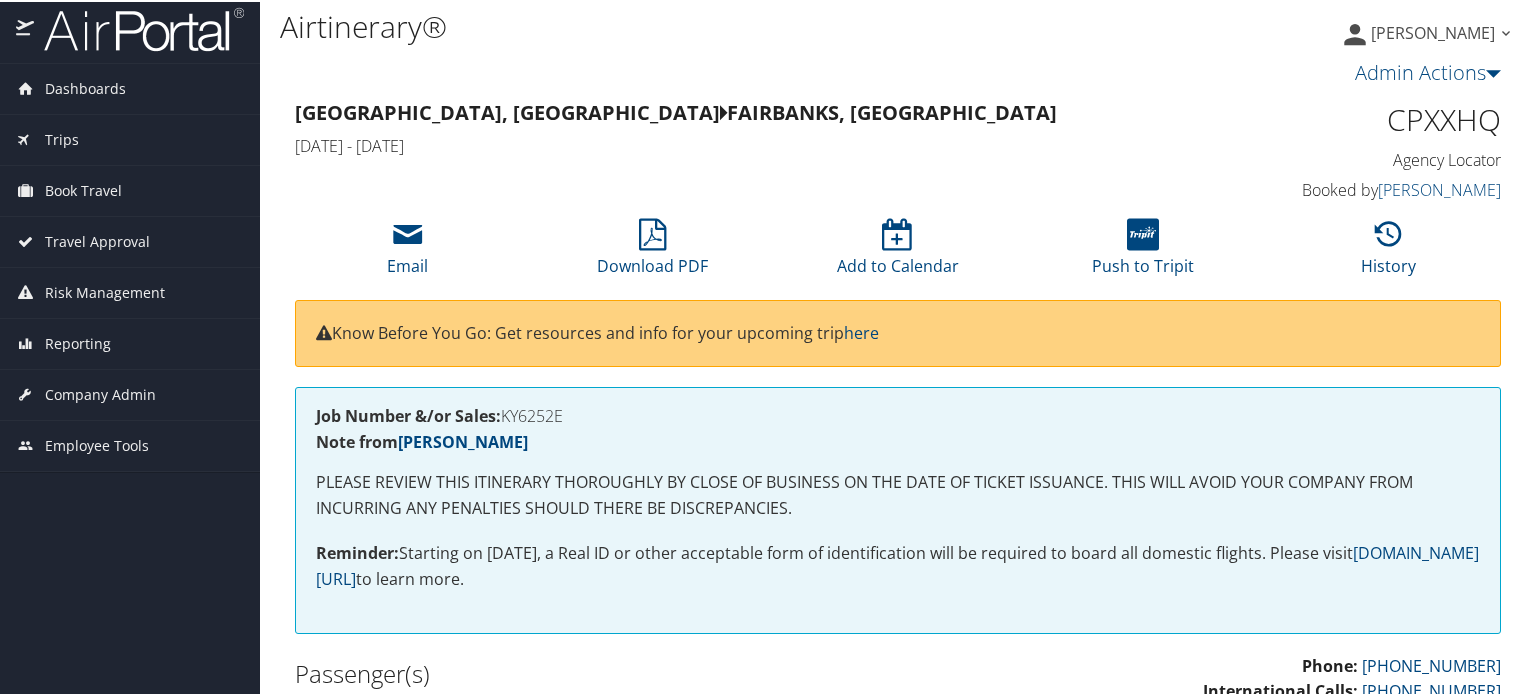 scroll, scrollTop: 0, scrollLeft: 0, axis: both 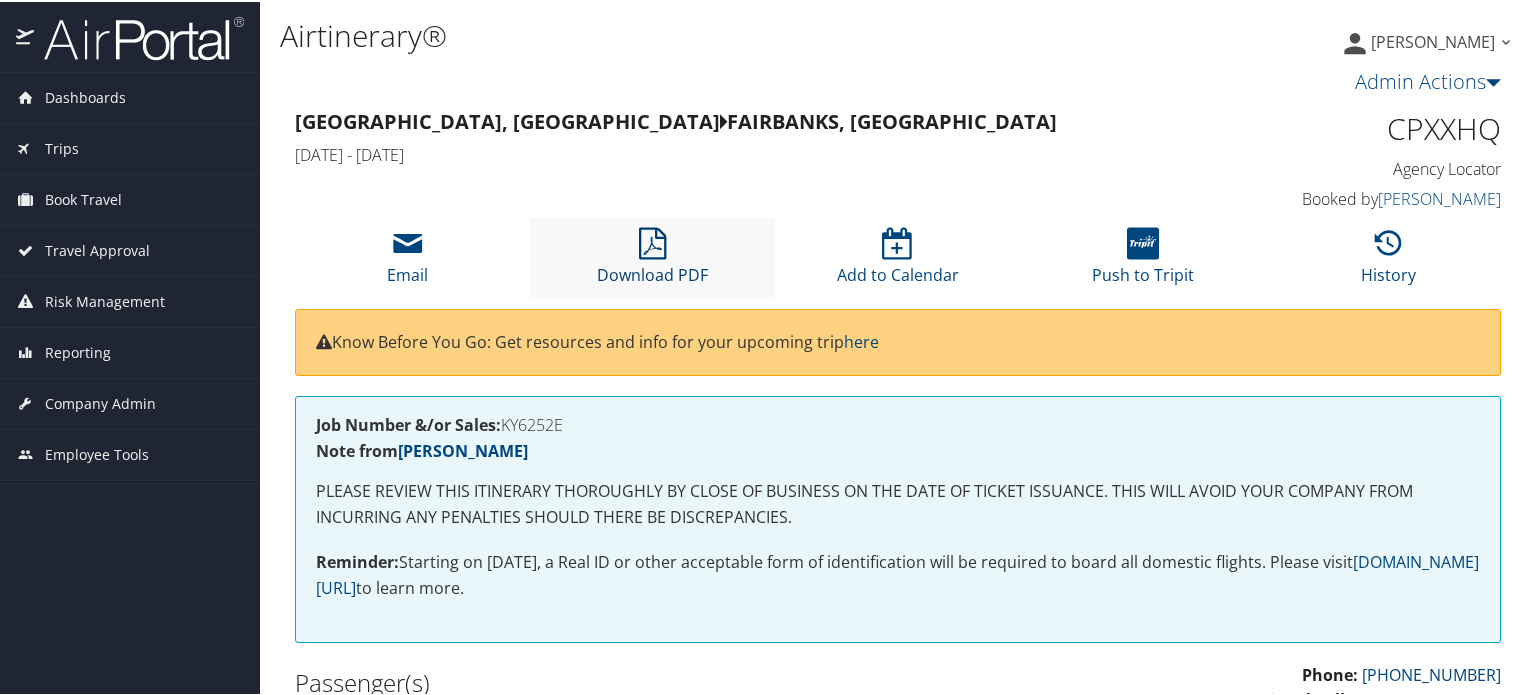 click at bounding box center [652, 242] 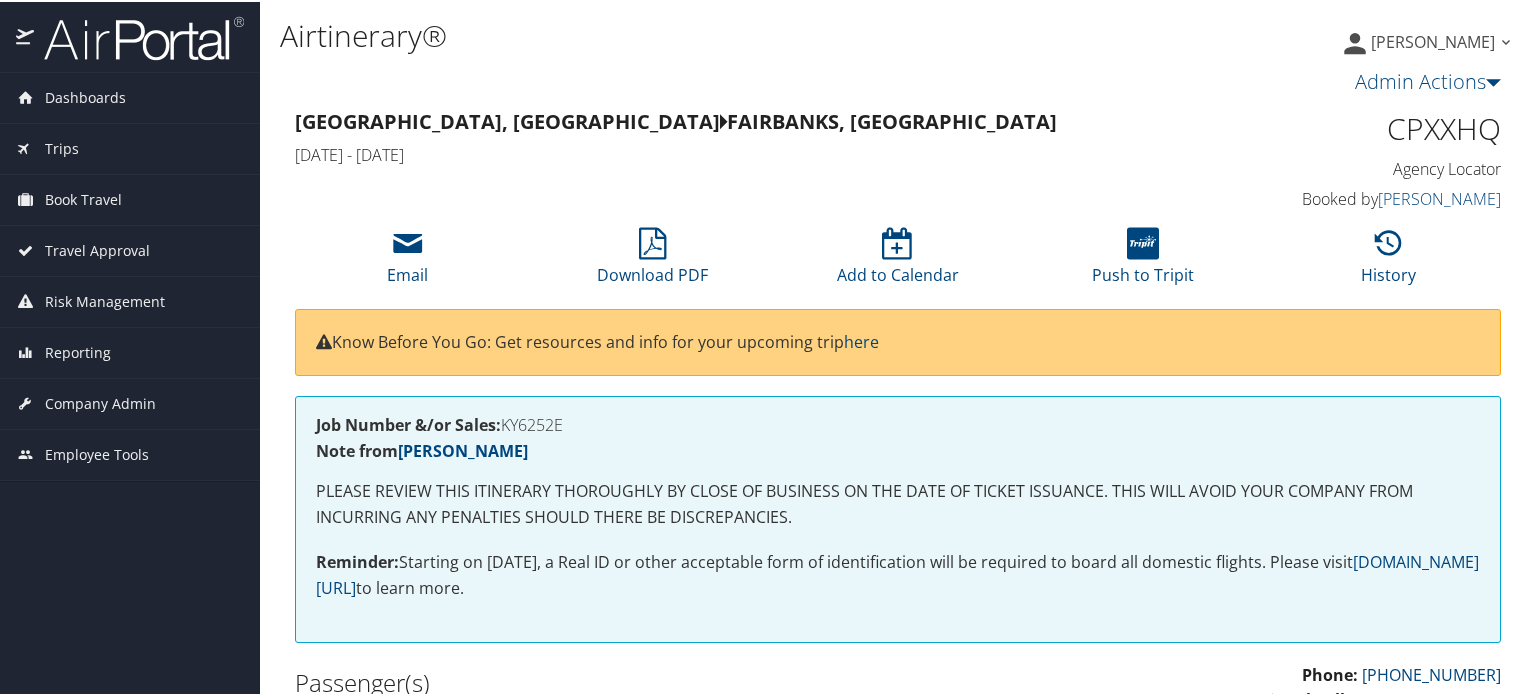 click on "CPXXHQ" at bounding box center (1361, 127) 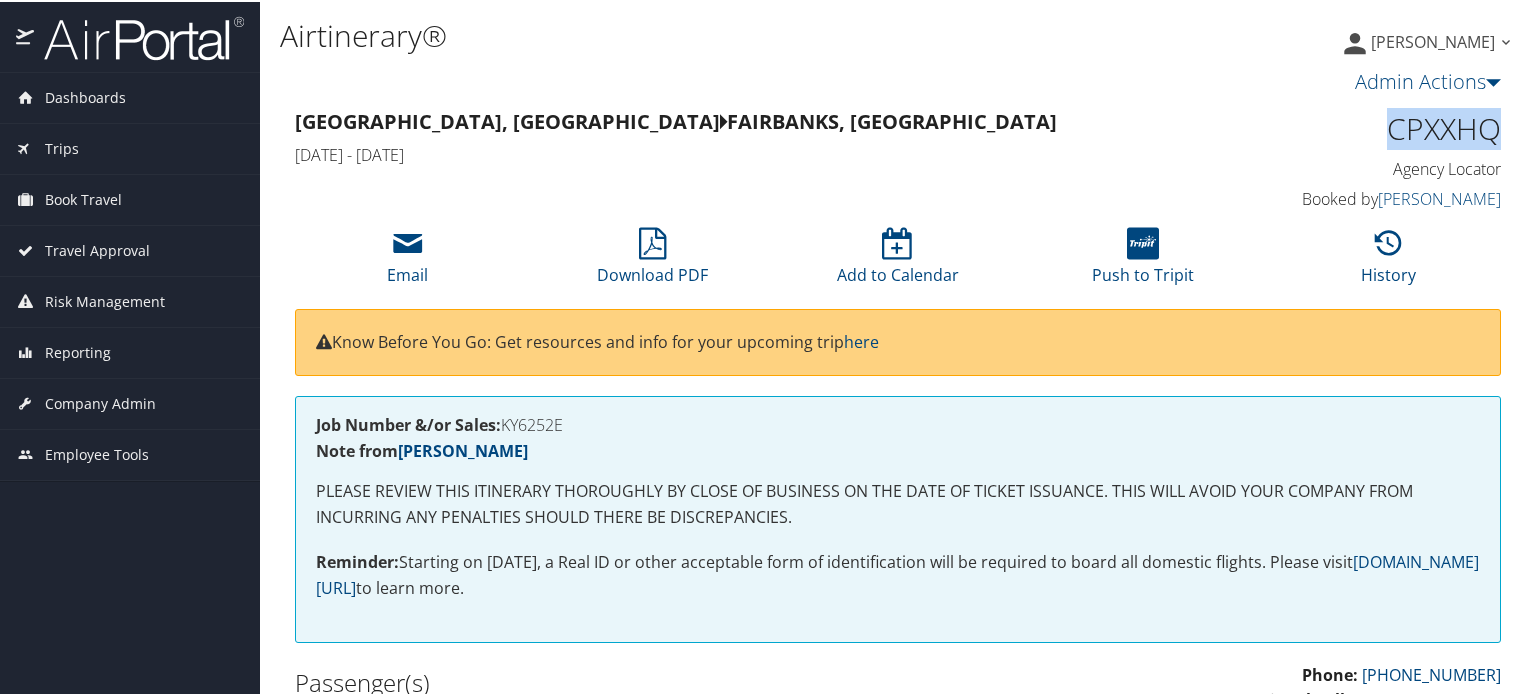 click on "CPXXHQ" at bounding box center [1361, 127] 